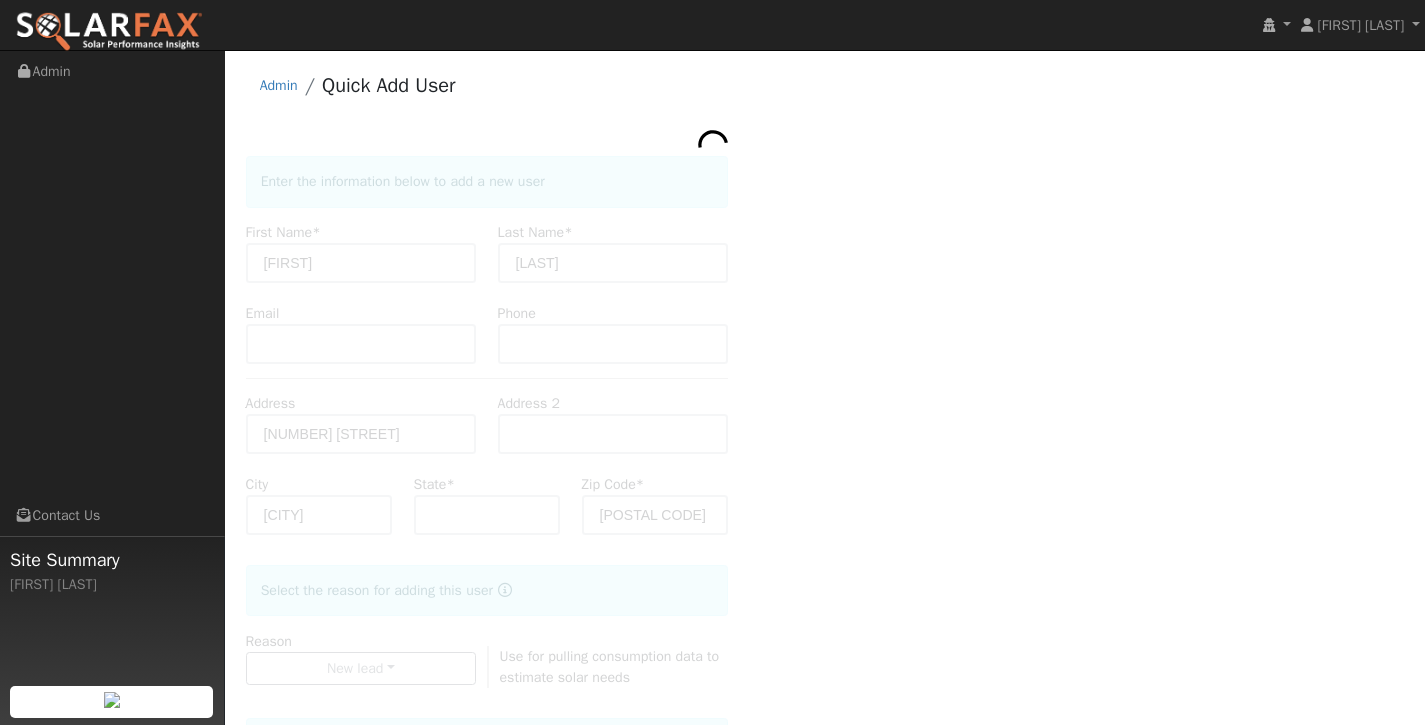 scroll, scrollTop: 0, scrollLeft: 0, axis: both 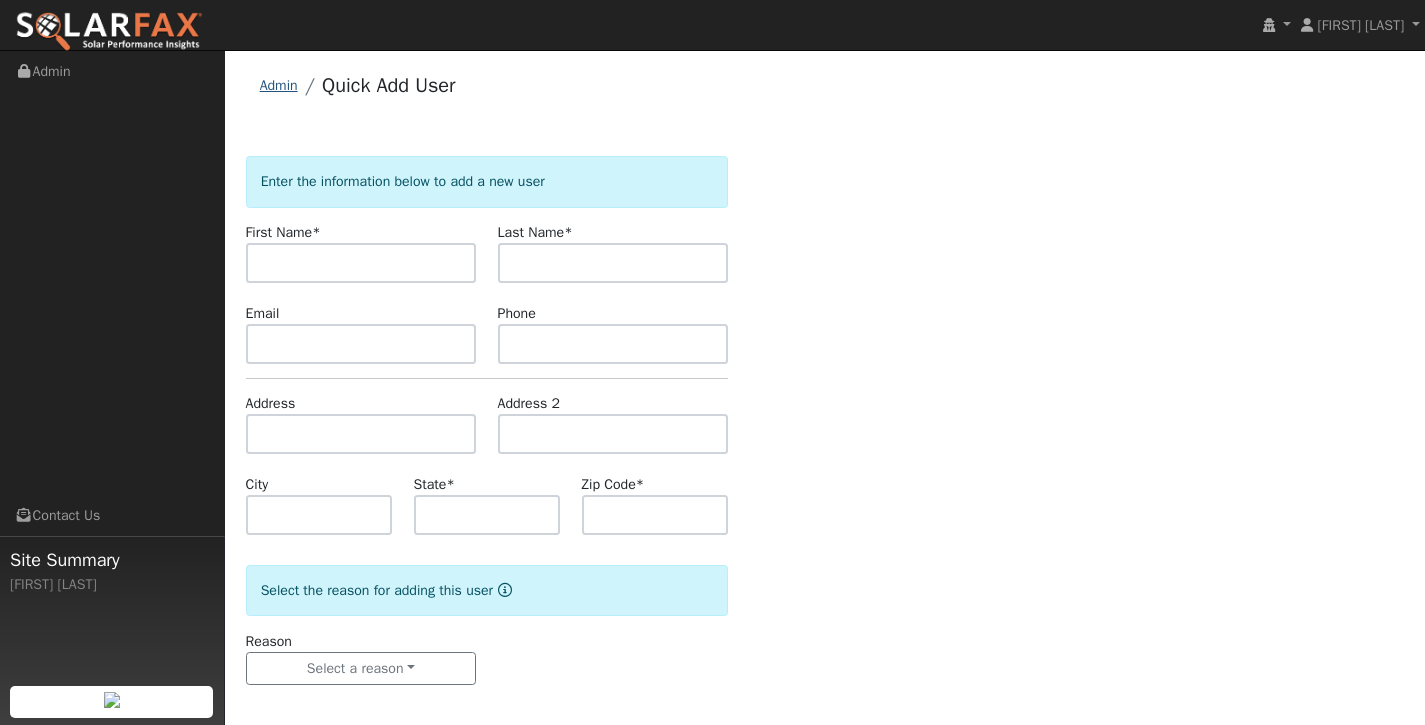click on "Admin" at bounding box center [279, 85] 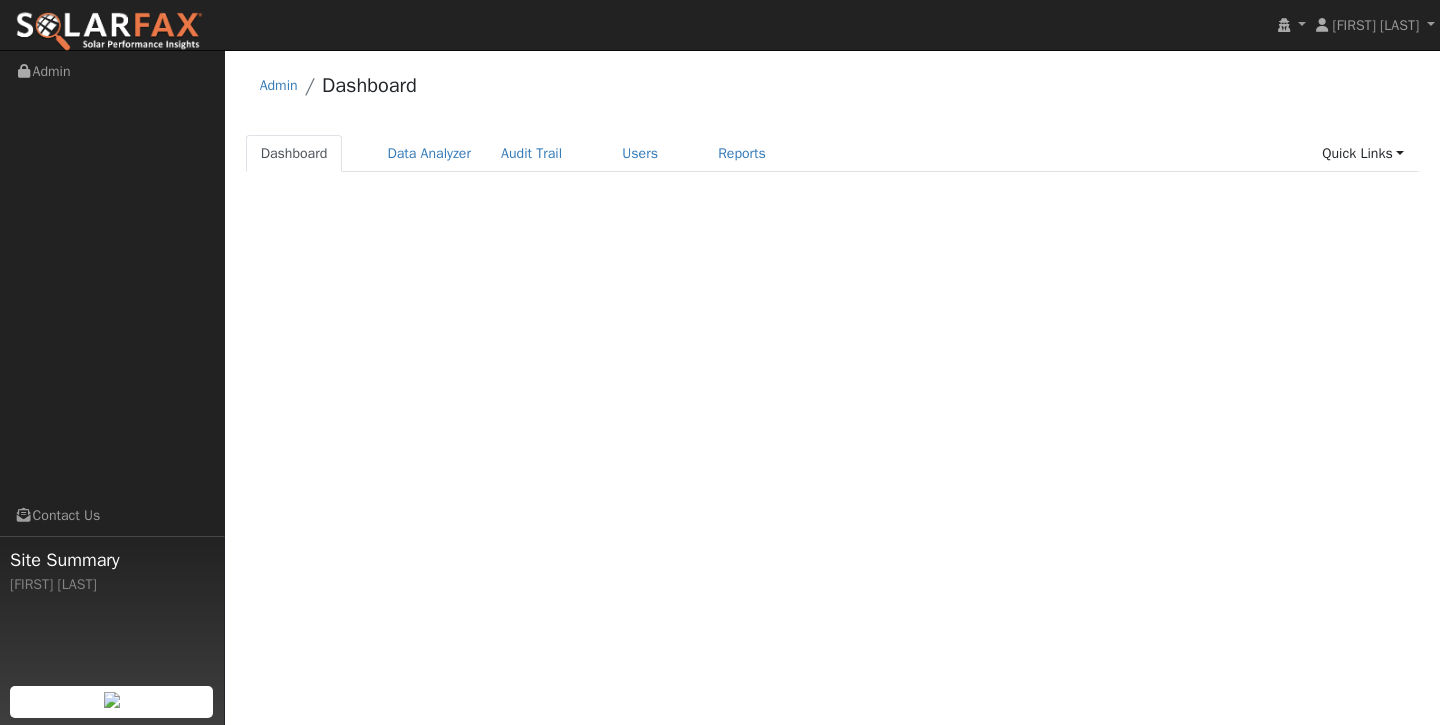 scroll, scrollTop: 0, scrollLeft: 0, axis: both 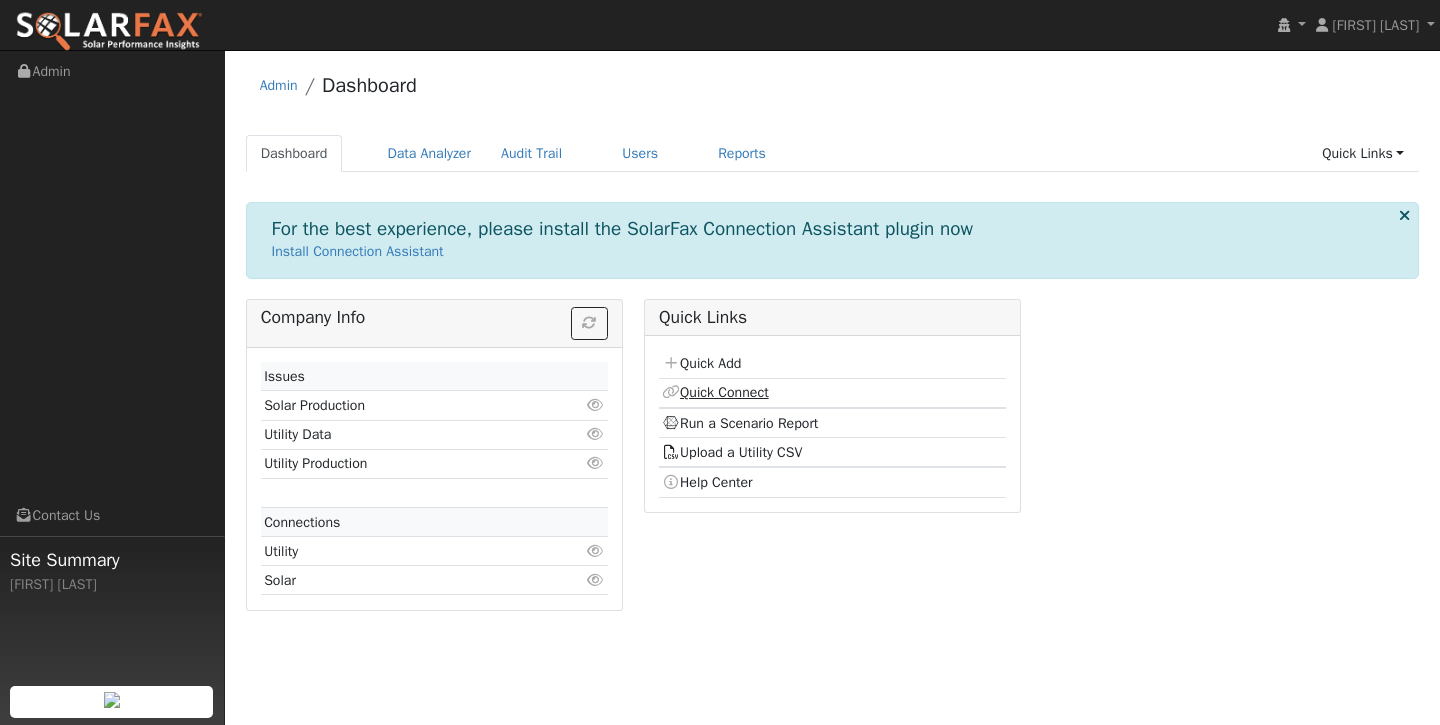 click on "Quick Connect" at bounding box center [715, 392] 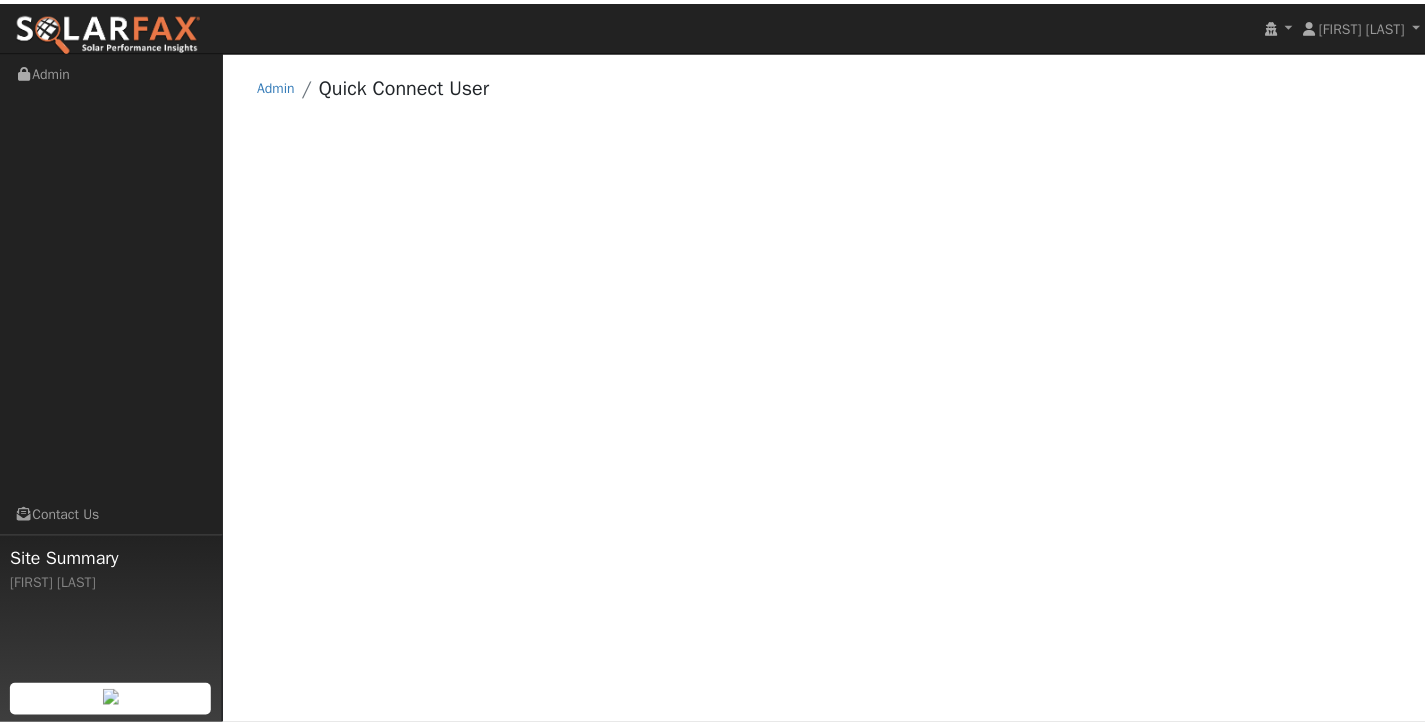 scroll, scrollTop: 0, scrollLeft: 0, axis: both 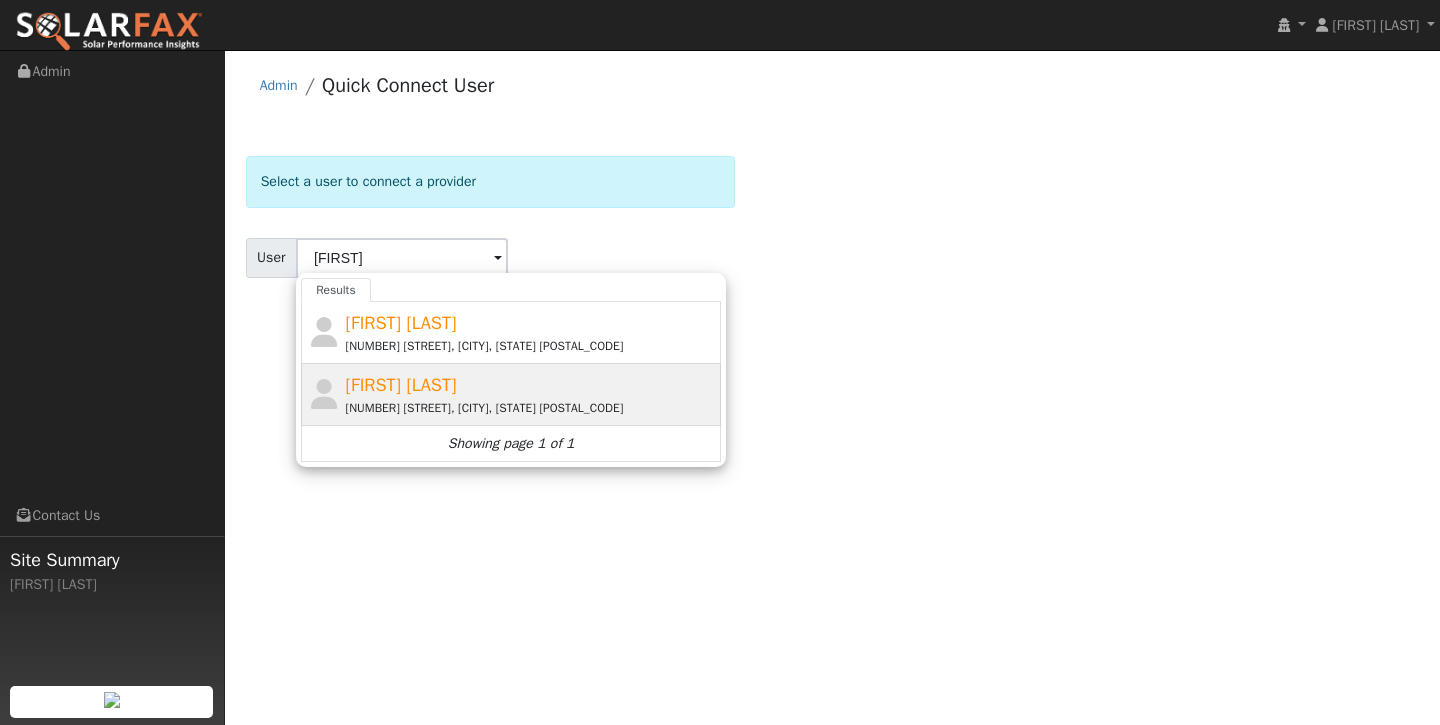 click on "[NUMBER] [STREET], [CITY], [STATE] [POSTAL_CODE]" at bounding box center [531, 408] 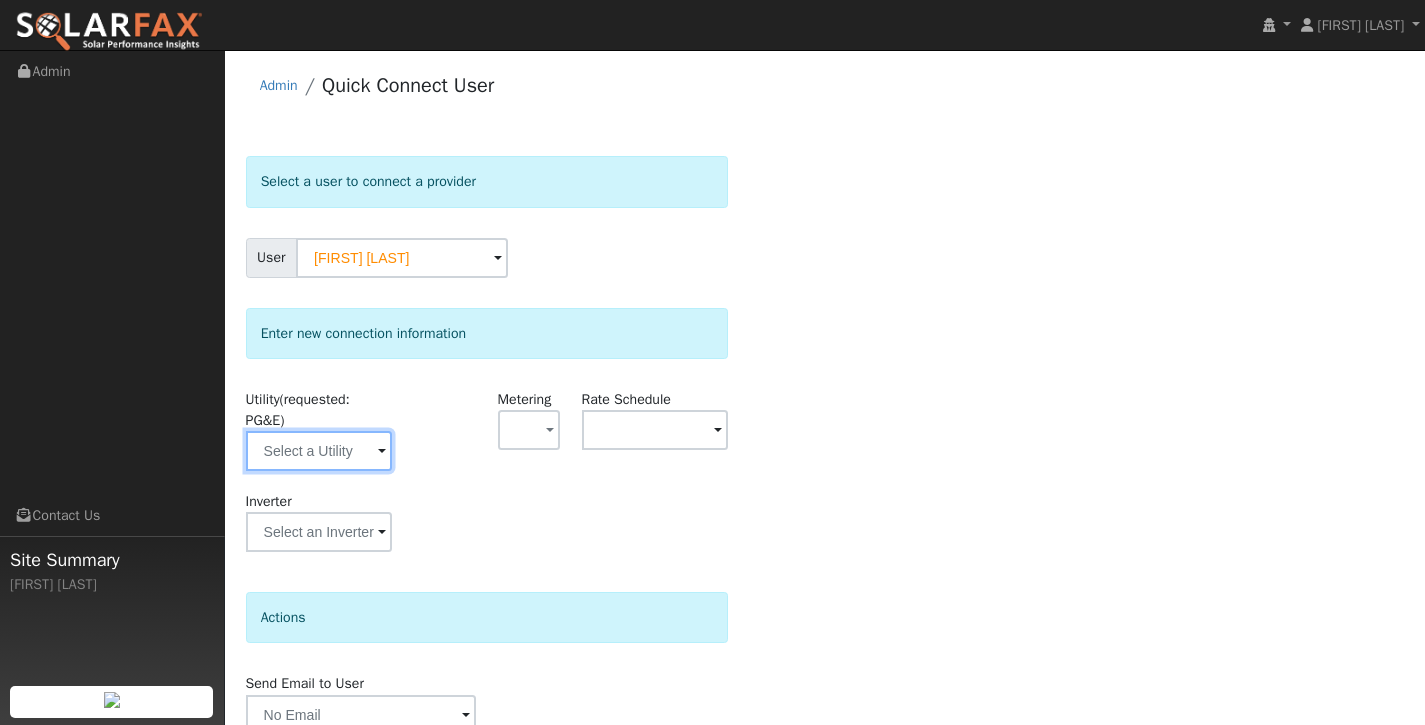 click at bounding box center [319, 451] 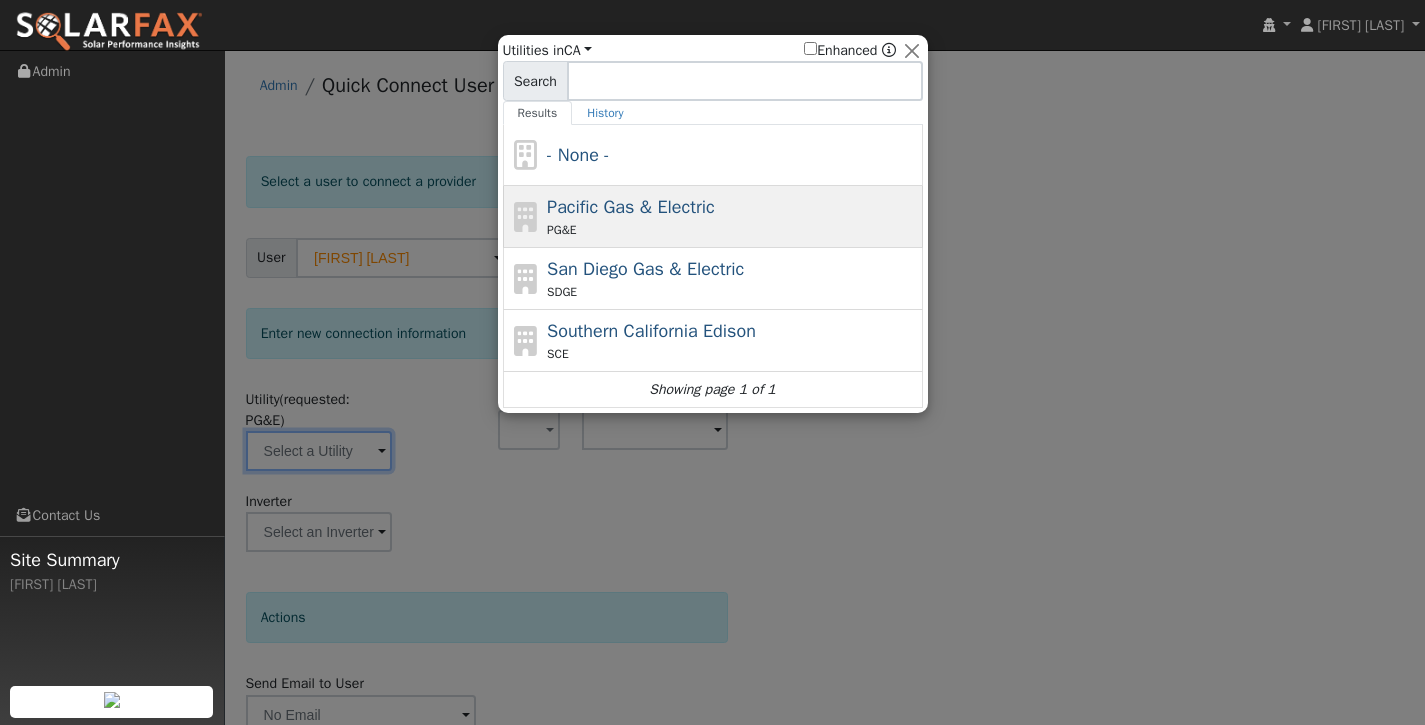 click on "Pacific Gas & Electric" at bounding box center [631, 207] 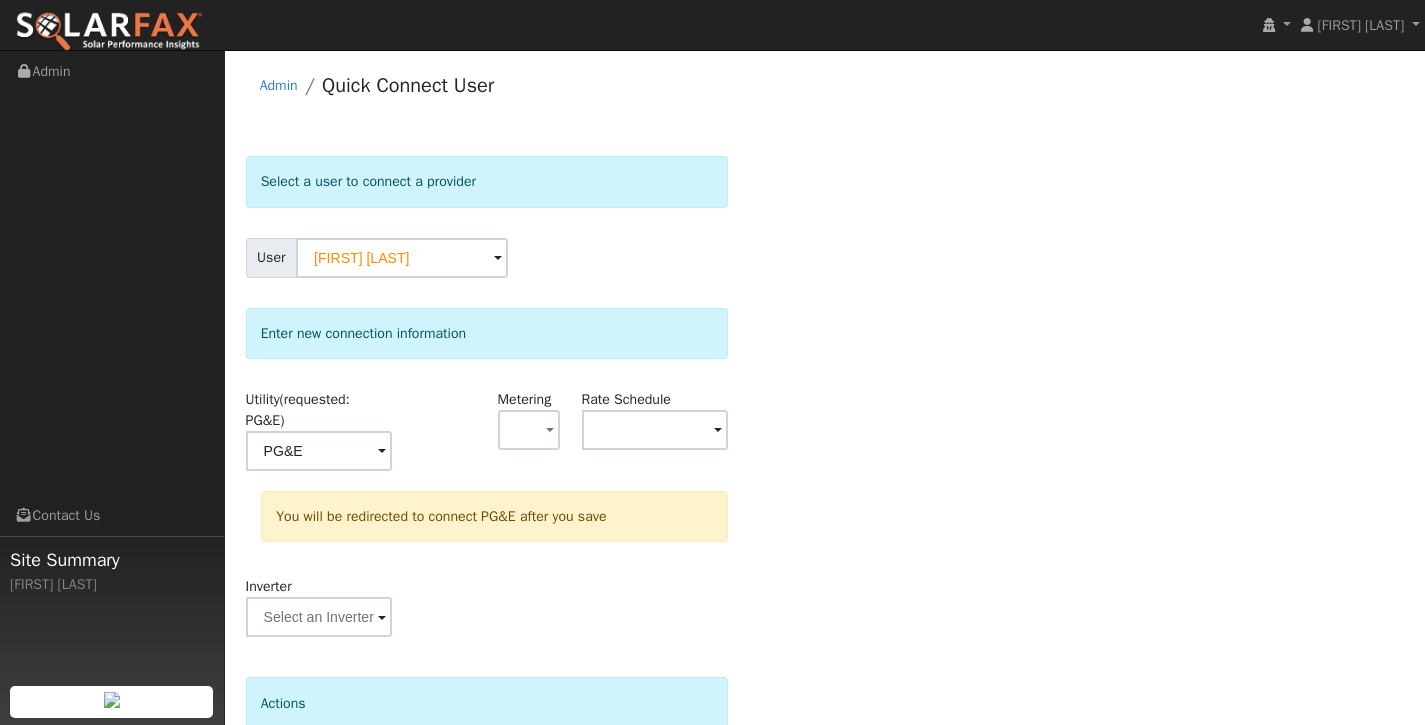 scroll, scrollTop: 178, scrollLeft: 0, axis: vertical 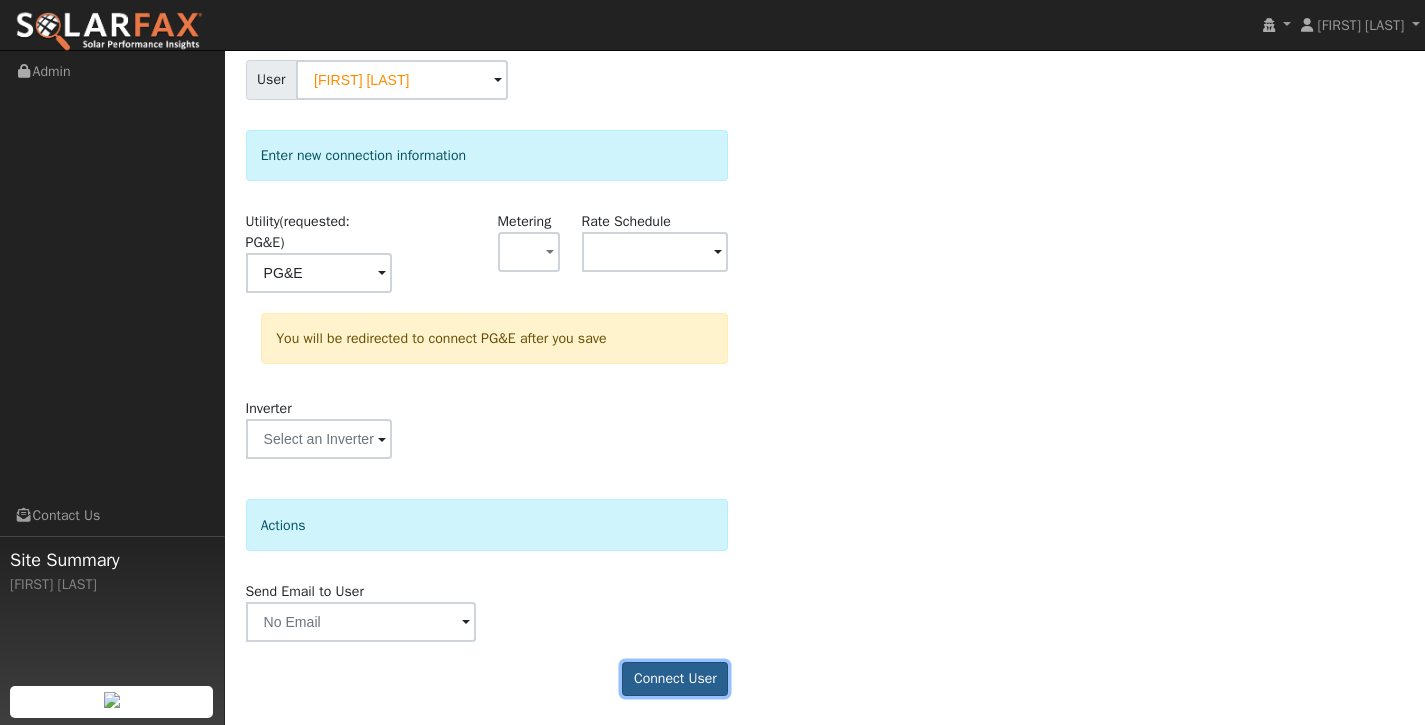 click on "Connect User" at bounding box center [675, 679] 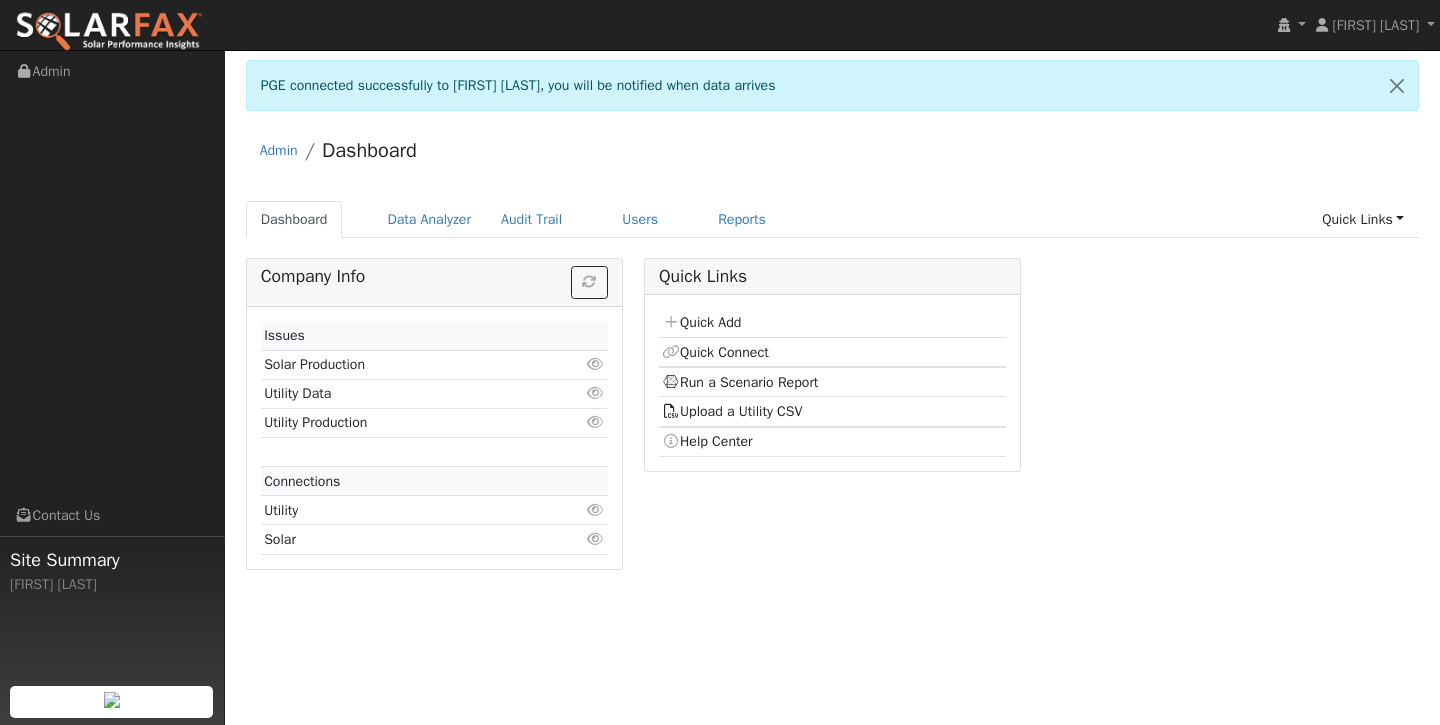 scroll, scrollTop: 0, scrollLeft: 0, axis: both 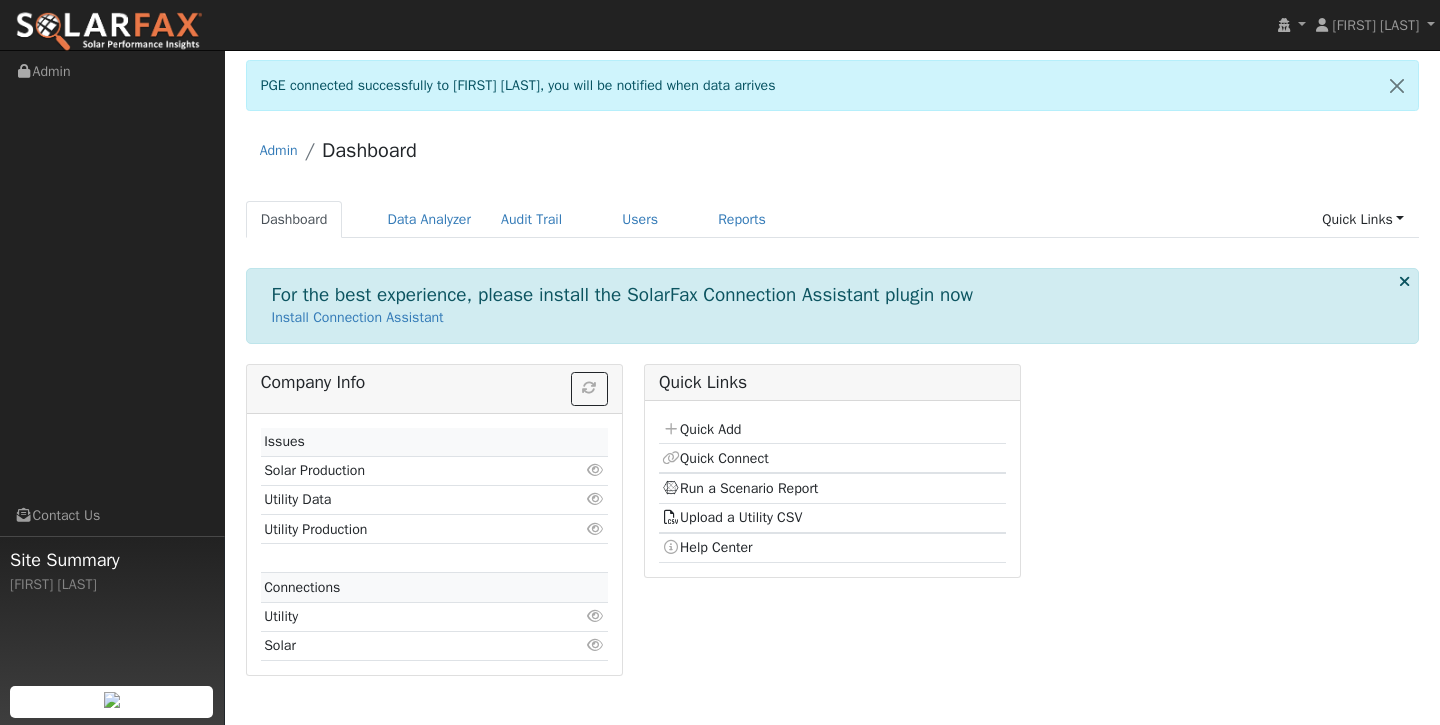 click on "Admin
Dashboard
Dashboard
Data Analyzer
Audit Trail
Users
Reports
Quick Links
Quick Add
Quick Connect
Run a Scenario Report
Upload a Utility CSV
Help Center
Go to
Dashboard
Data Analyzer
Audit Trail
Users
Reports" at bounding box center [832, 408] 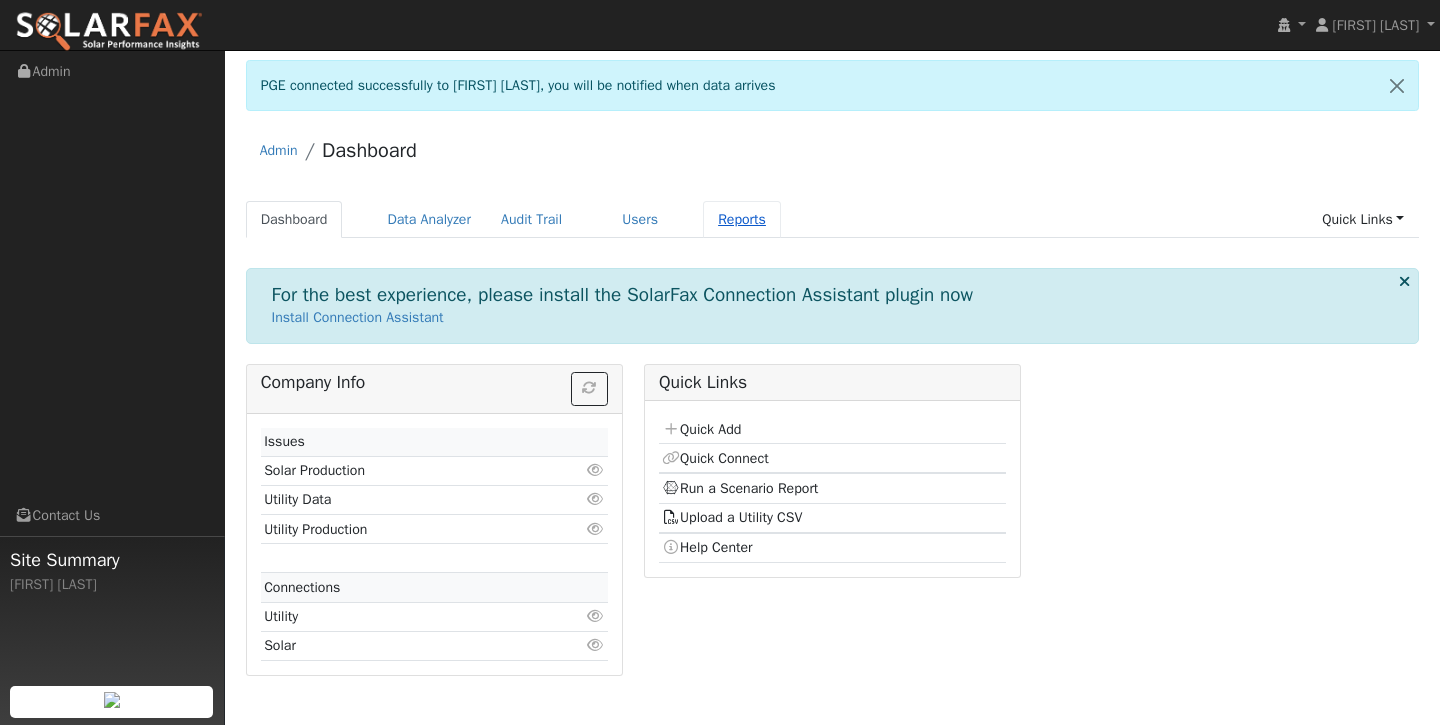 click on "Reports" at bounding box center (742, 219) 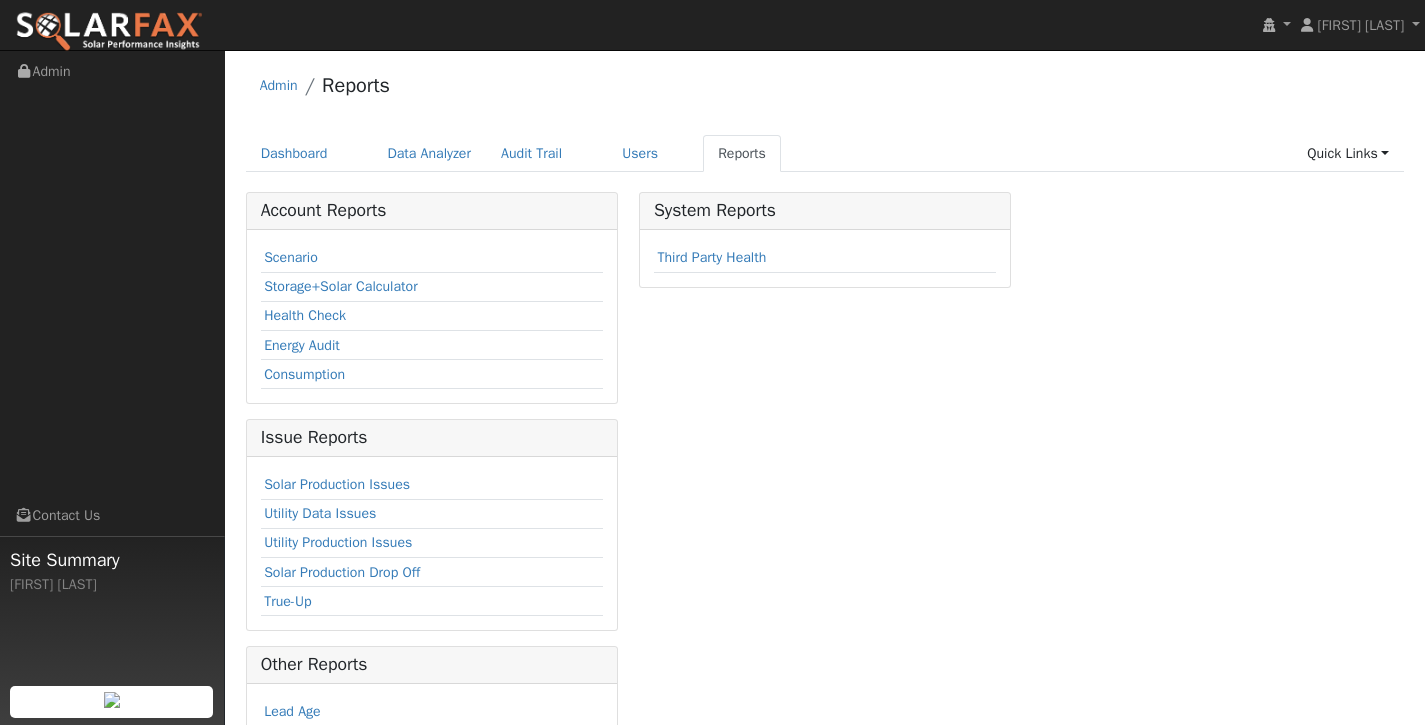 scroll, scrollTop: 0, scrollLeft: 0, axis: both 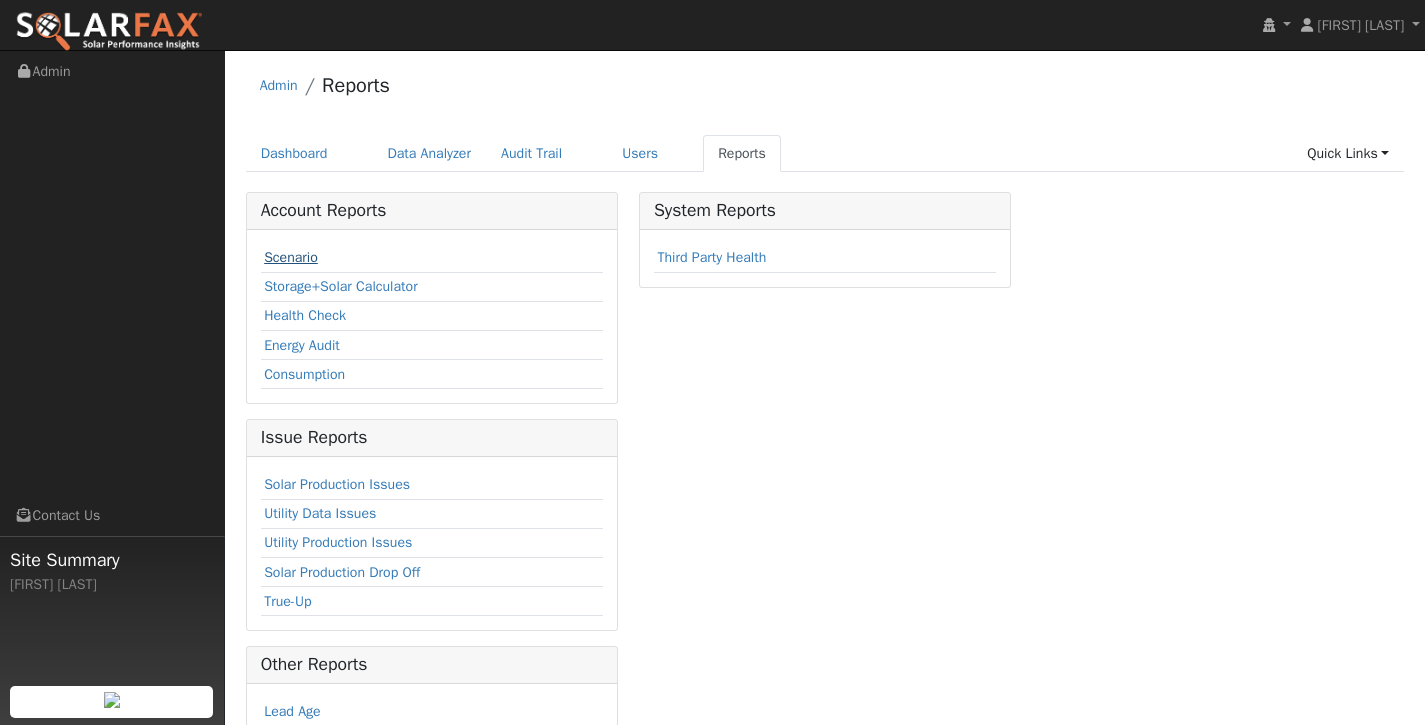 click on "Scenario" at bounding box center (291, 257) 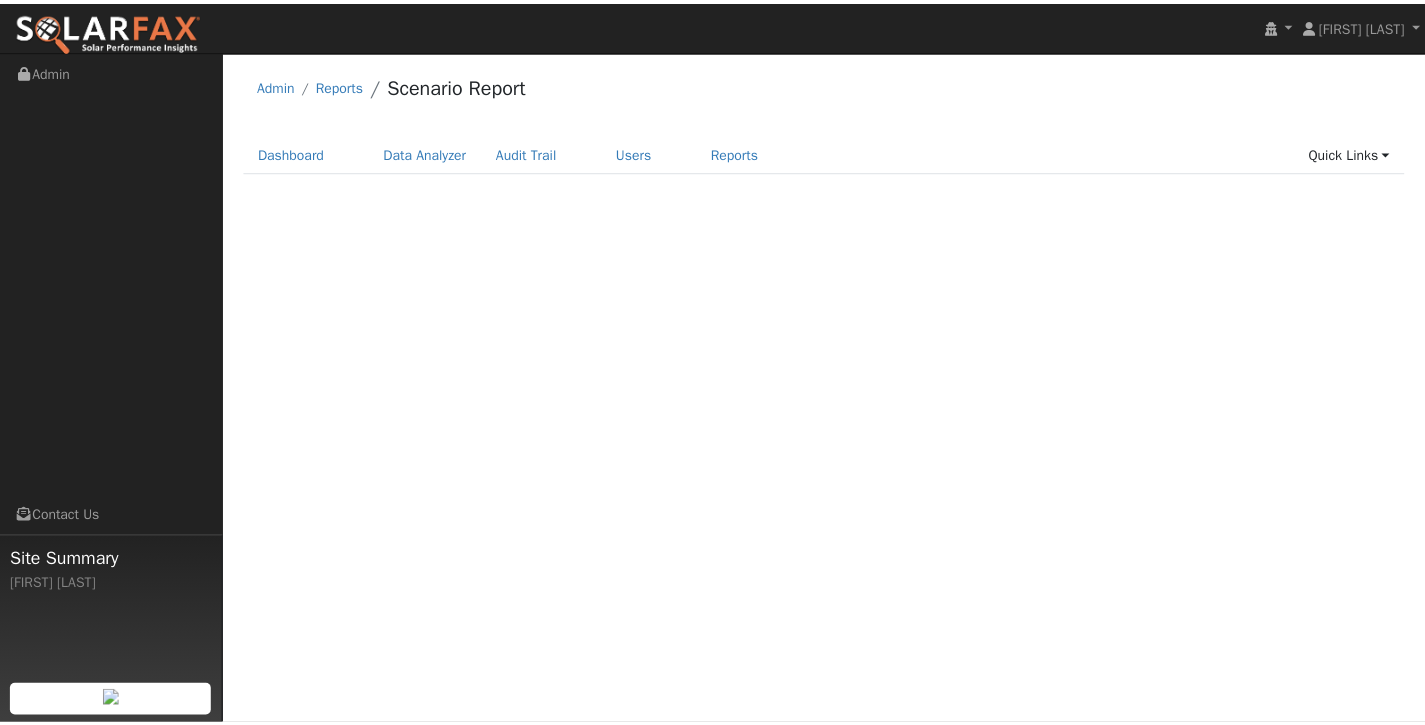 scroll, scrollTop: 0, scrollLeft: 0, axis: both 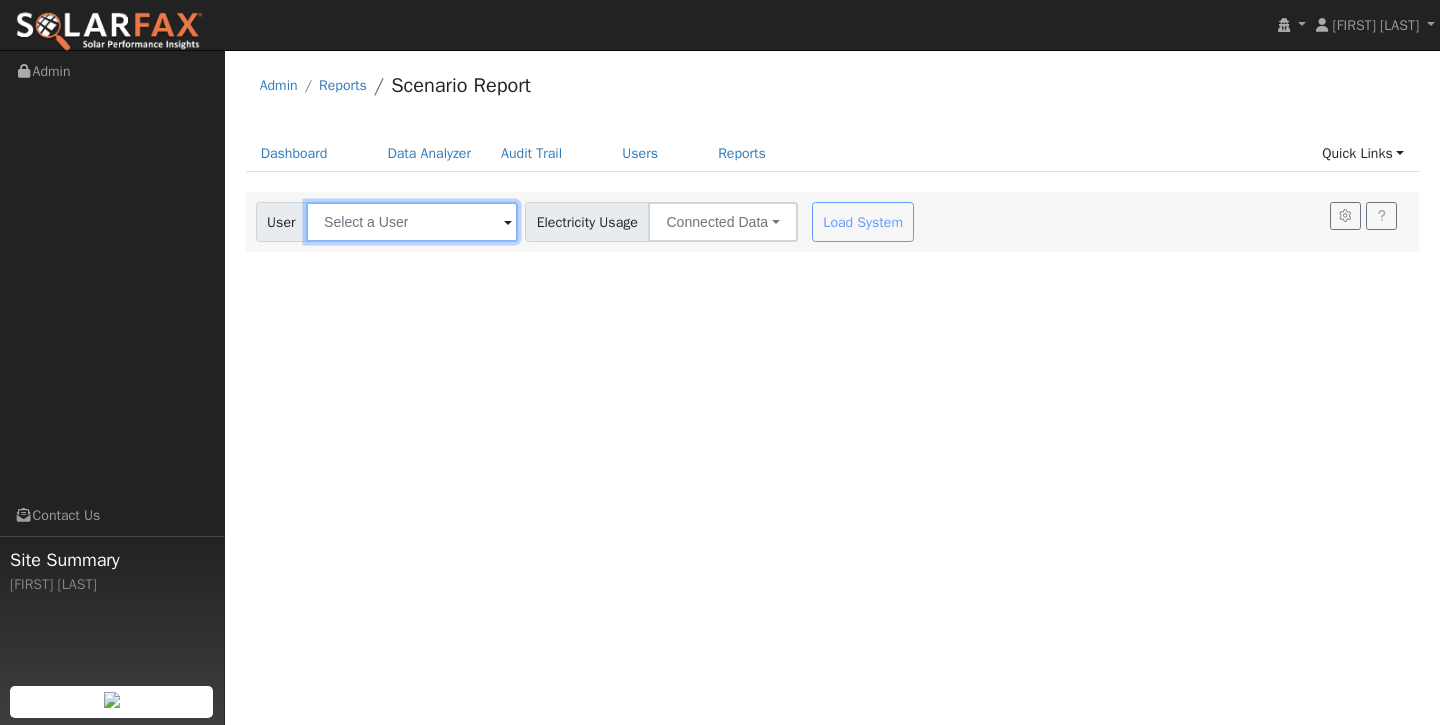 click at bounding box center [412, 222] 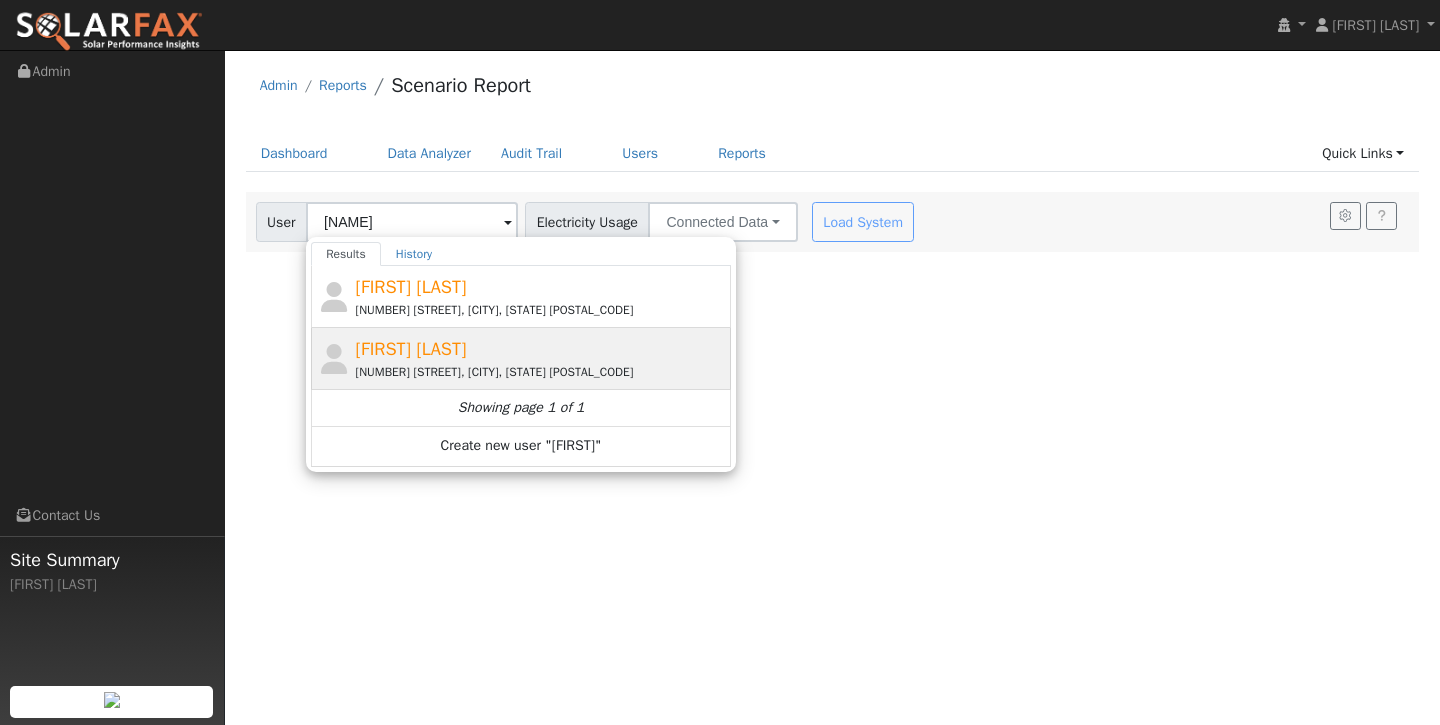 click on "Christian Valenti" at bounding box center [411, 349] 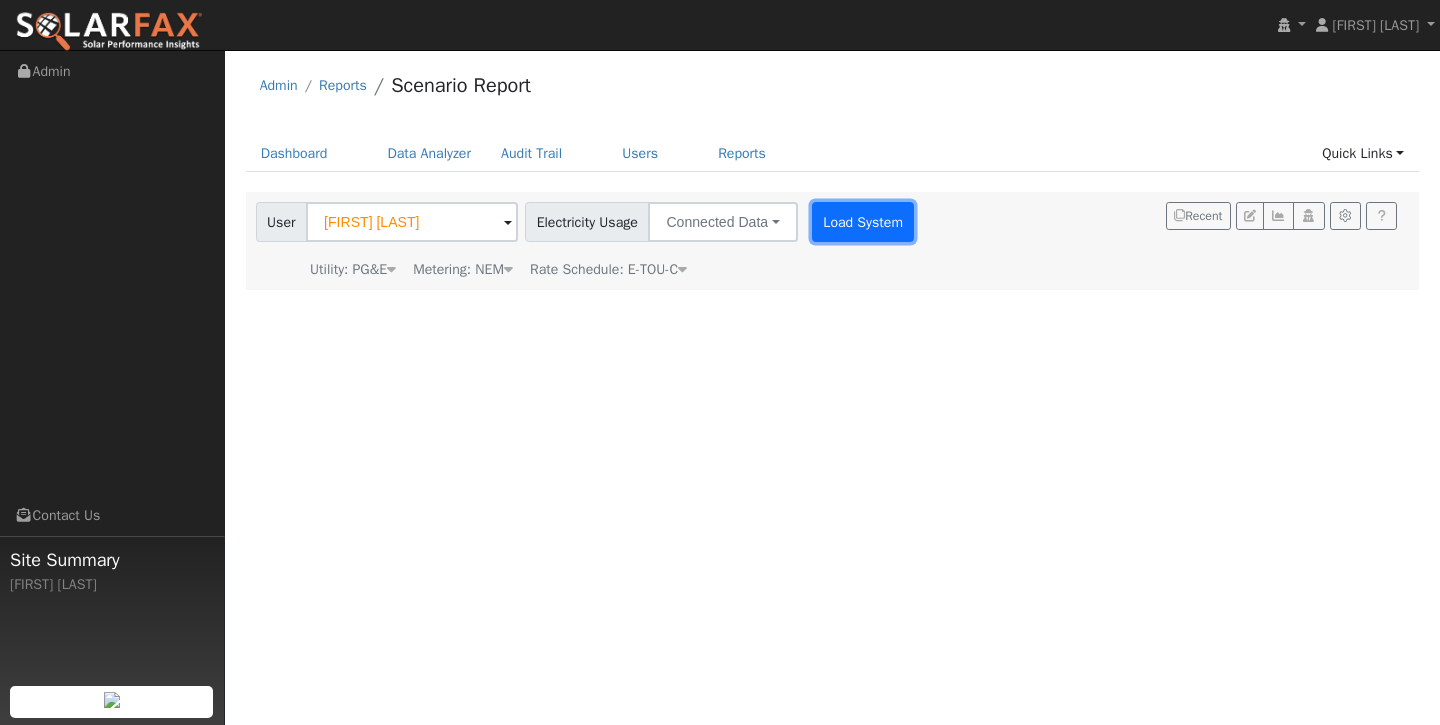 click on "Load System" at bounding box center [863, 222] 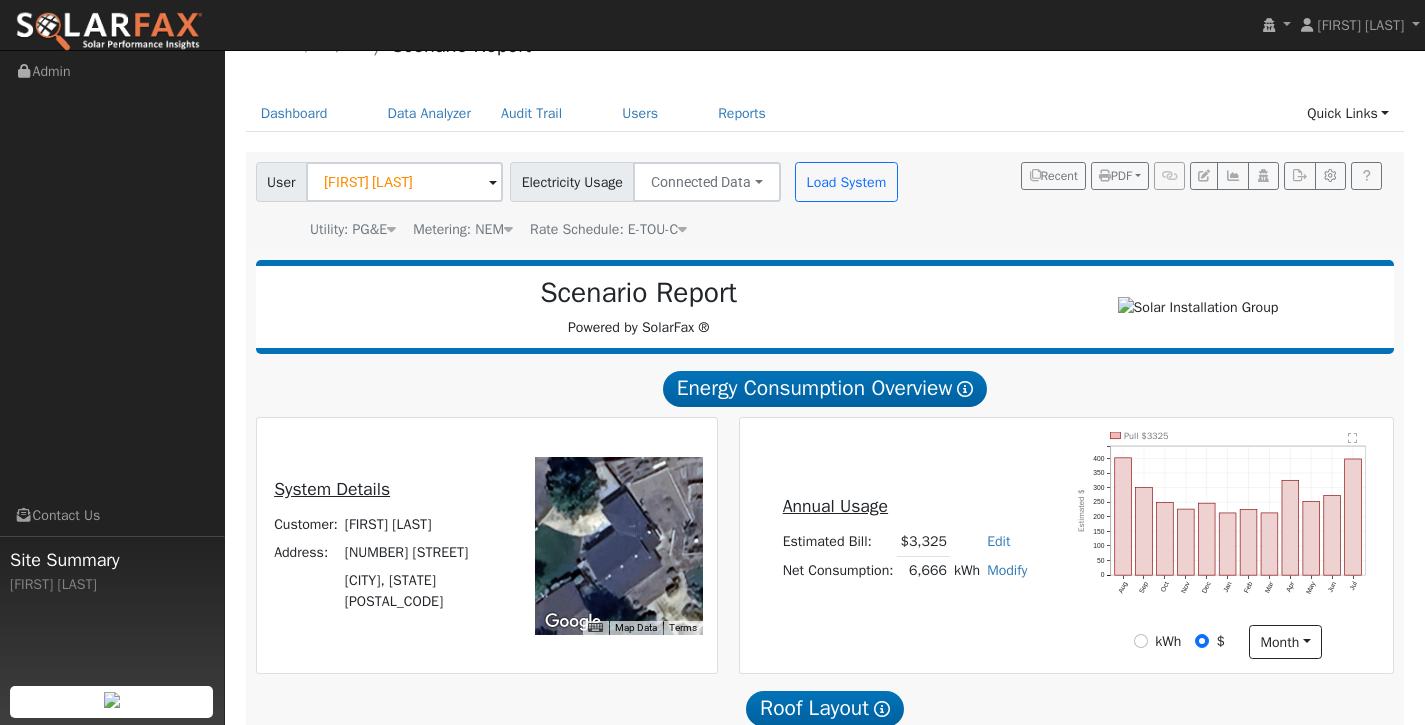 scroll, scrollTop: 0, scrollLeft: 0, axis: both 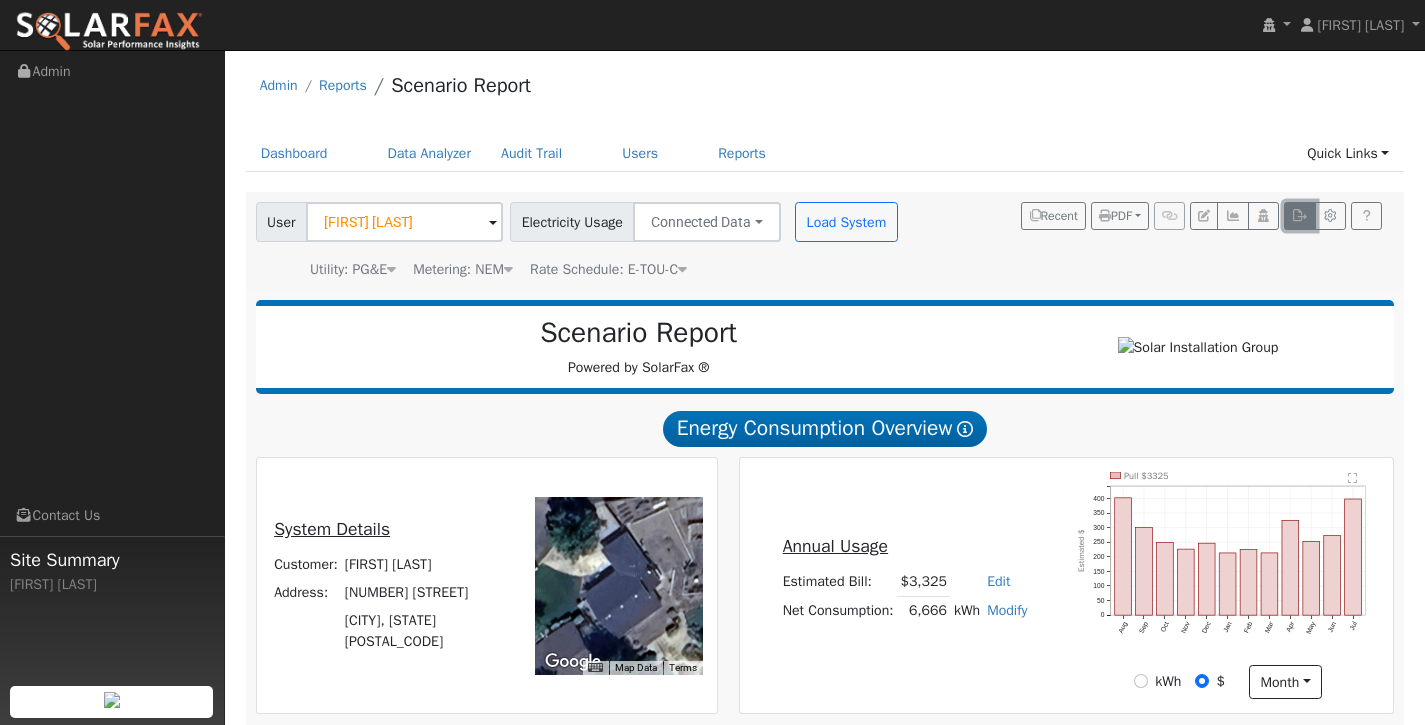 click at bounding box center [1299, 216] 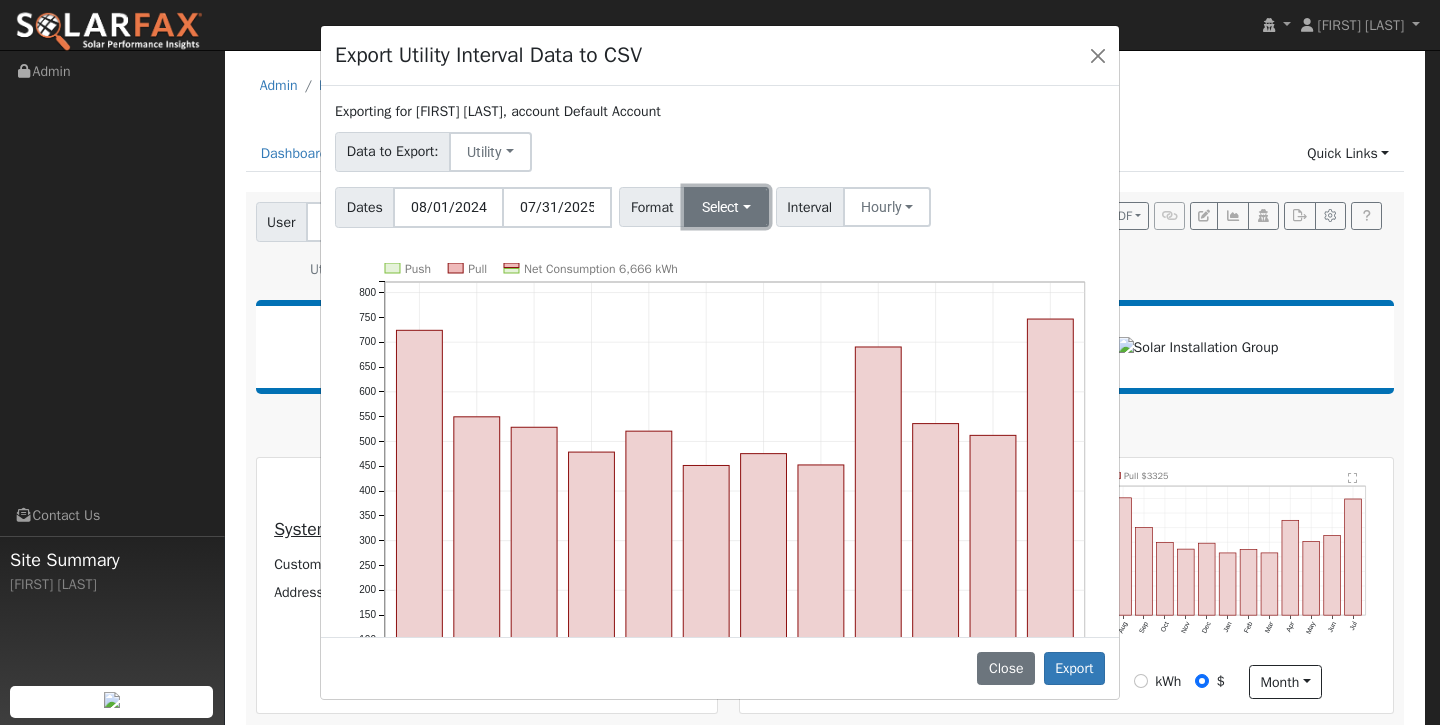 click on "Select" at bounding box center (726, 207) 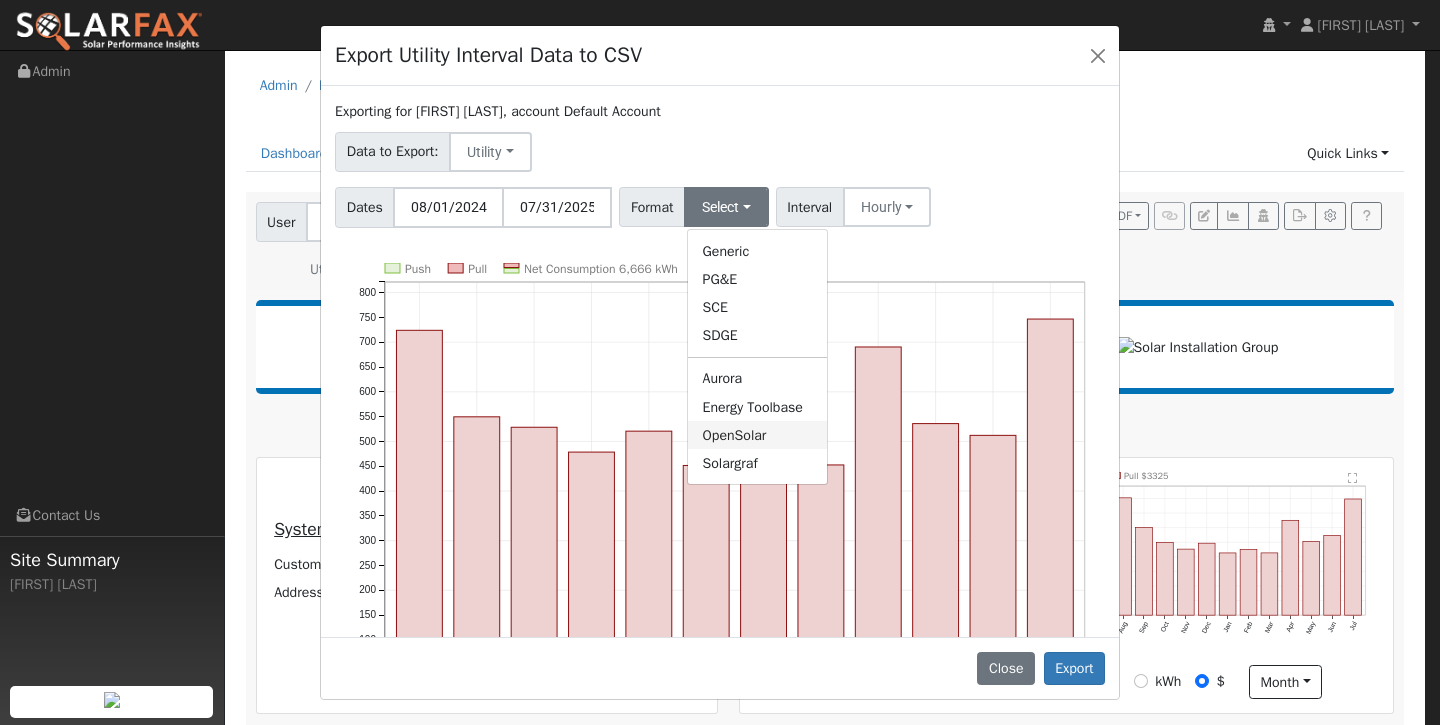 click on "OpenSolar" at bounding box center (757, 435) 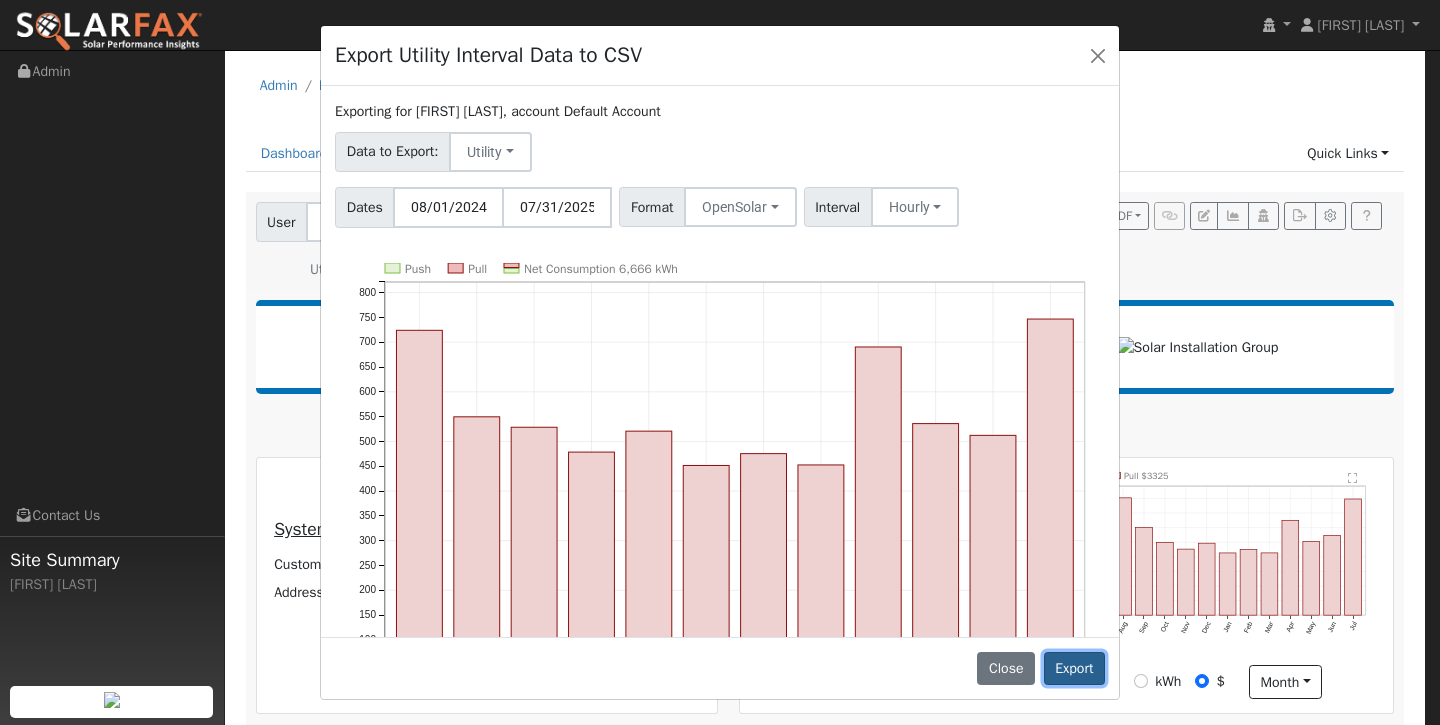click on "Export" at bounding box center (1074, 669) 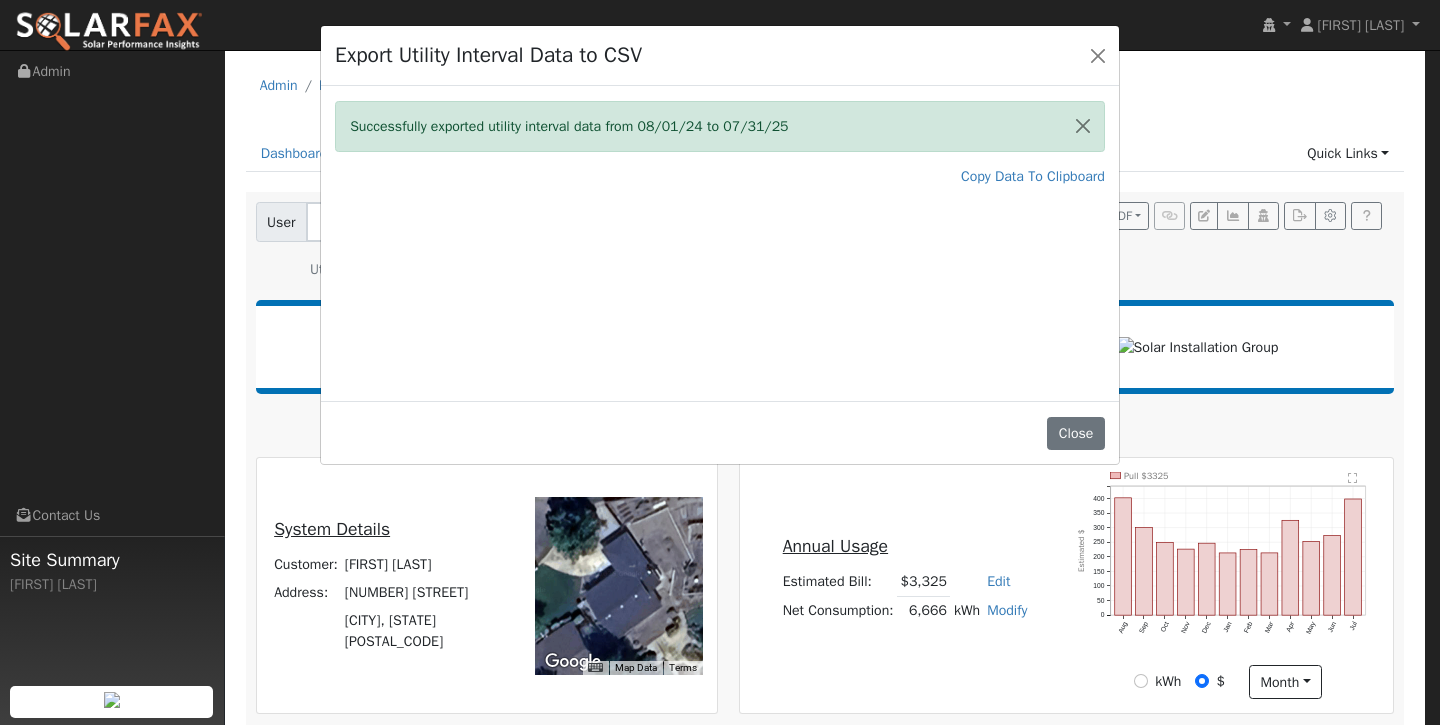 click on "Successfully exported utility interval data from 08/01/24 to 07/31/25 Copy Data To Clipboard Push Pull Net Consumption 6,666 kWh Aug '24 Sep '24 Oct '24 Nov '24 Dec '24 Jan '25 Feb '25 Mar '25 Apr '25 May '25 Jun '25 Jul '25 0 50 100 150 200 250 300 350 400 450 500 550 600 650 700 750 800 onclick="" onclick="" onclick="" onclick="" onclick="" onclick="" onclick="" onclick="" onclick="" onclick="" onclick="" onclick="" onclick="" onclick="" onclick="" onclick="" onclick="" onclick="" onclick="" onclick="" onclick="" onclick="" onclick="" onclick=""" at bounding box center [720, 243] 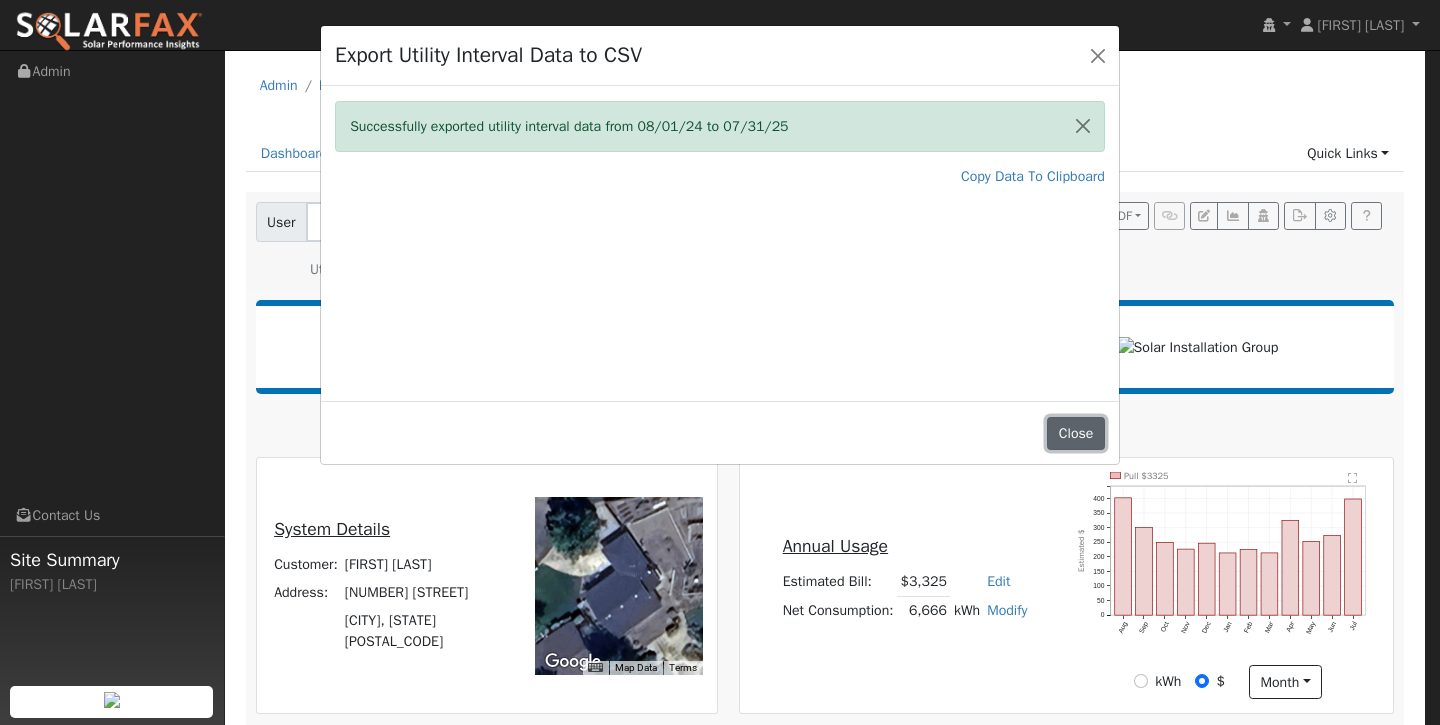 click on "Close" at bounding box center [1076, 434] 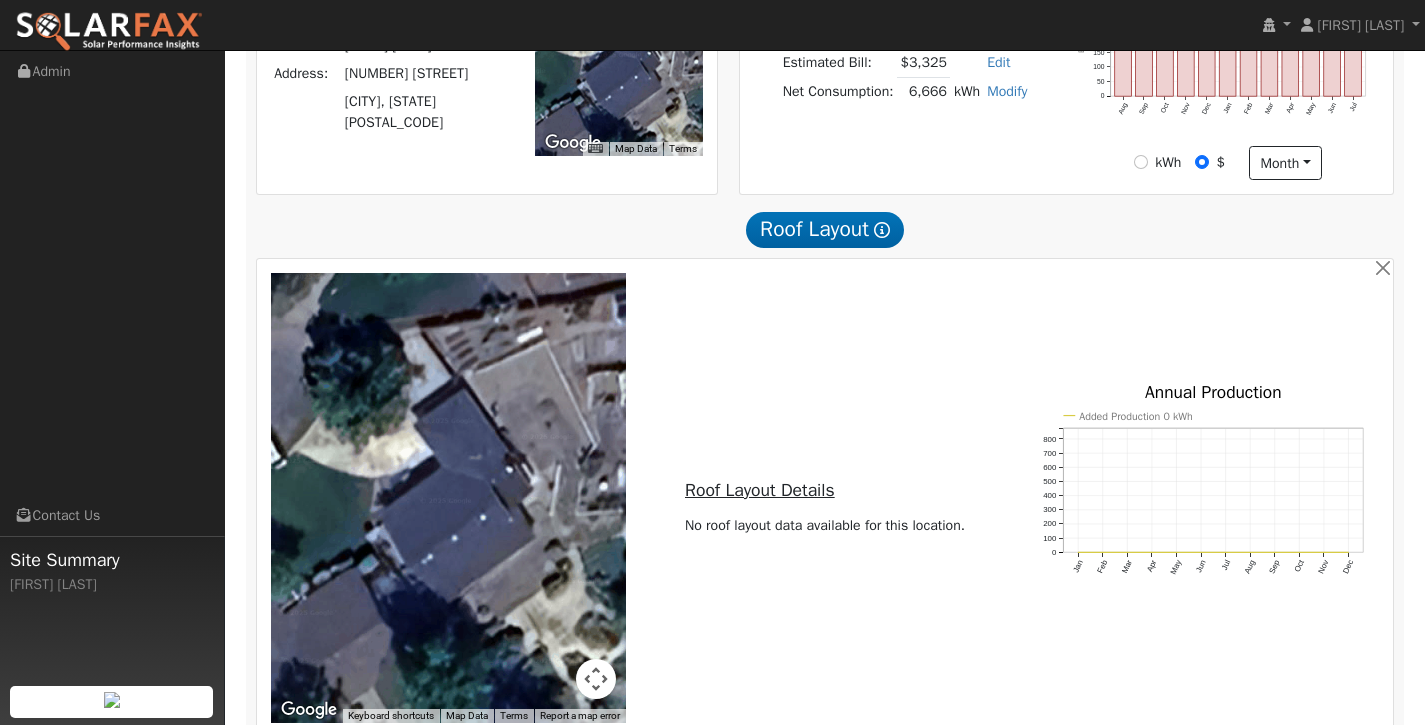 scroll, scrollTop: 782, scrollLeft: 0, axis: vertical 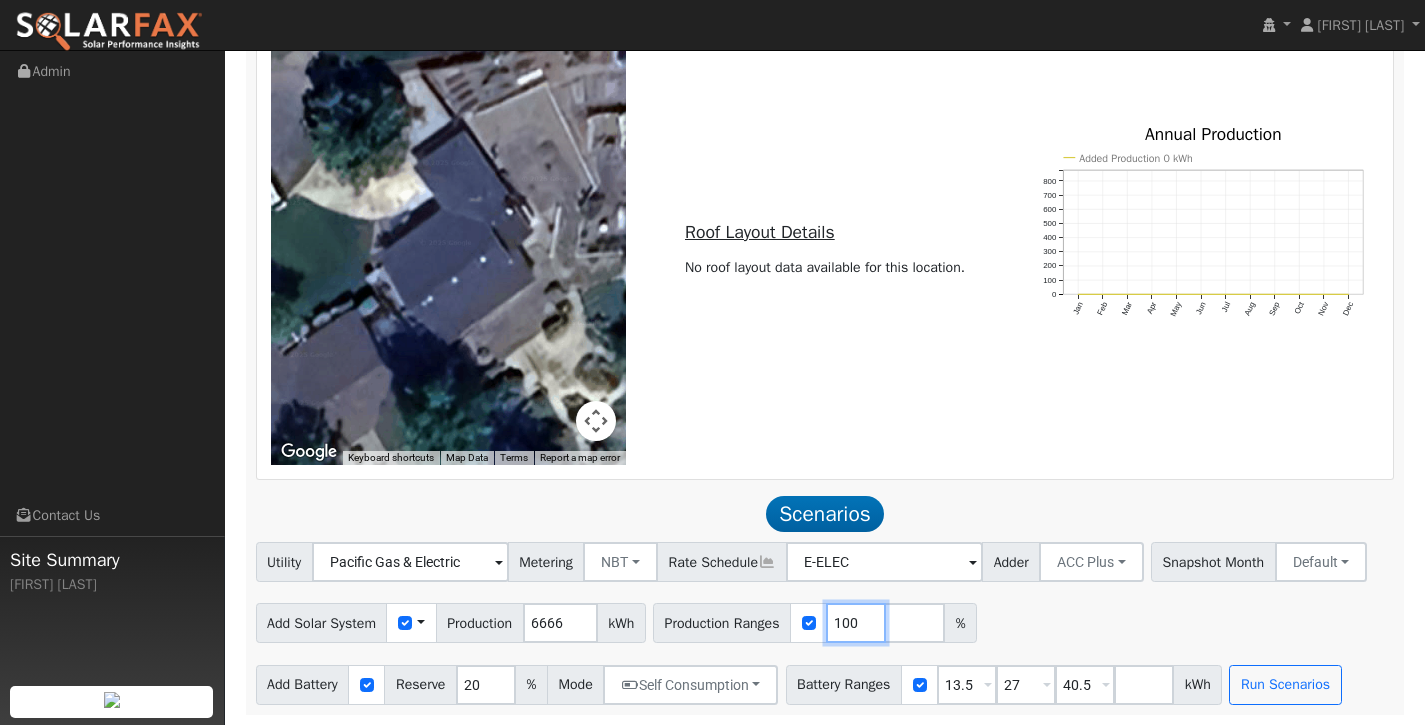 click on "100" at bounding box center [856, 623] 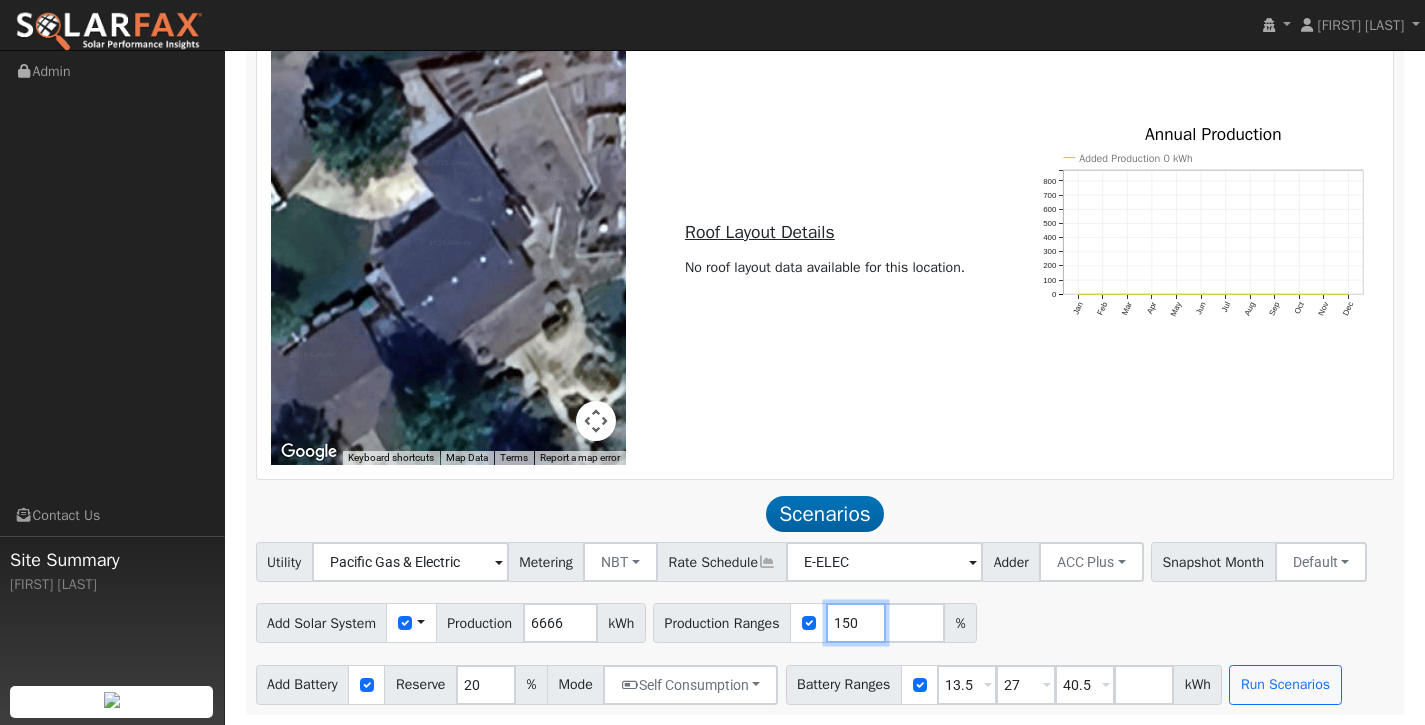 type on "150" 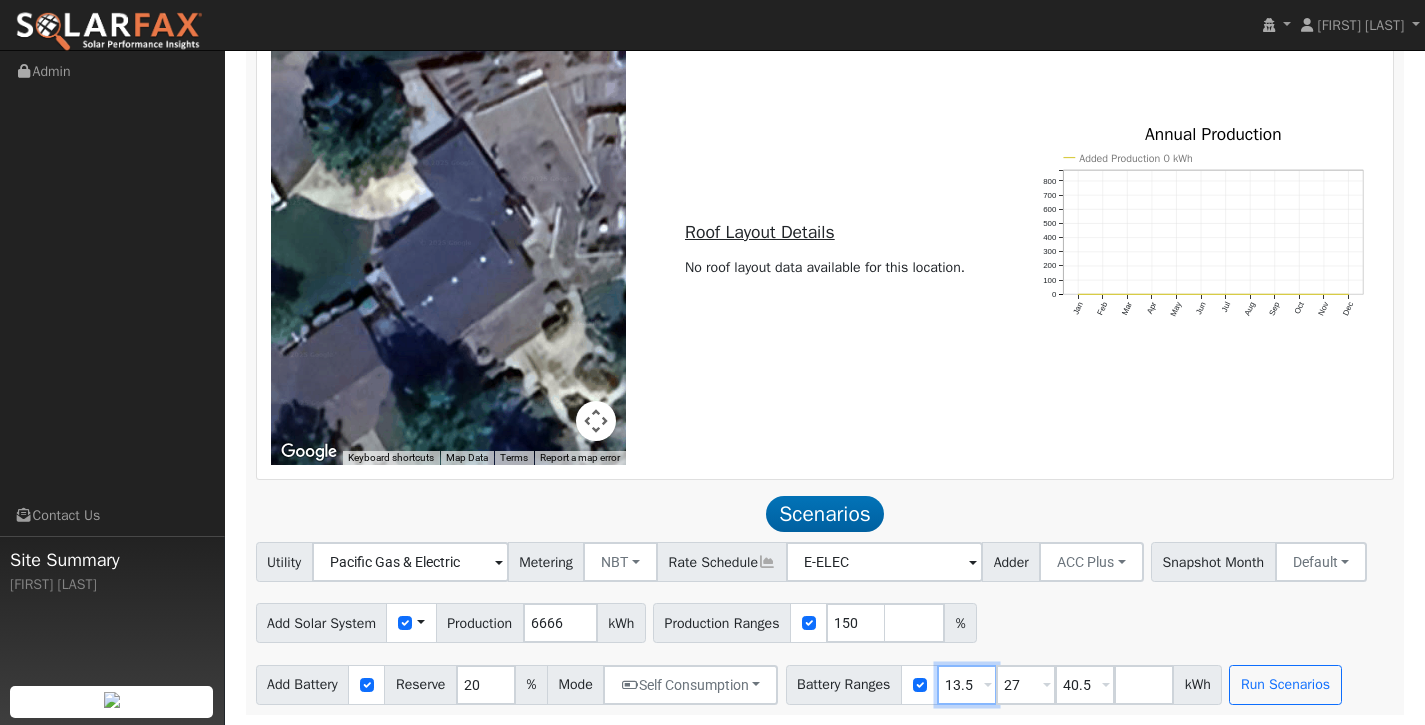 click on "13.5" at bounding box center (967, 685) 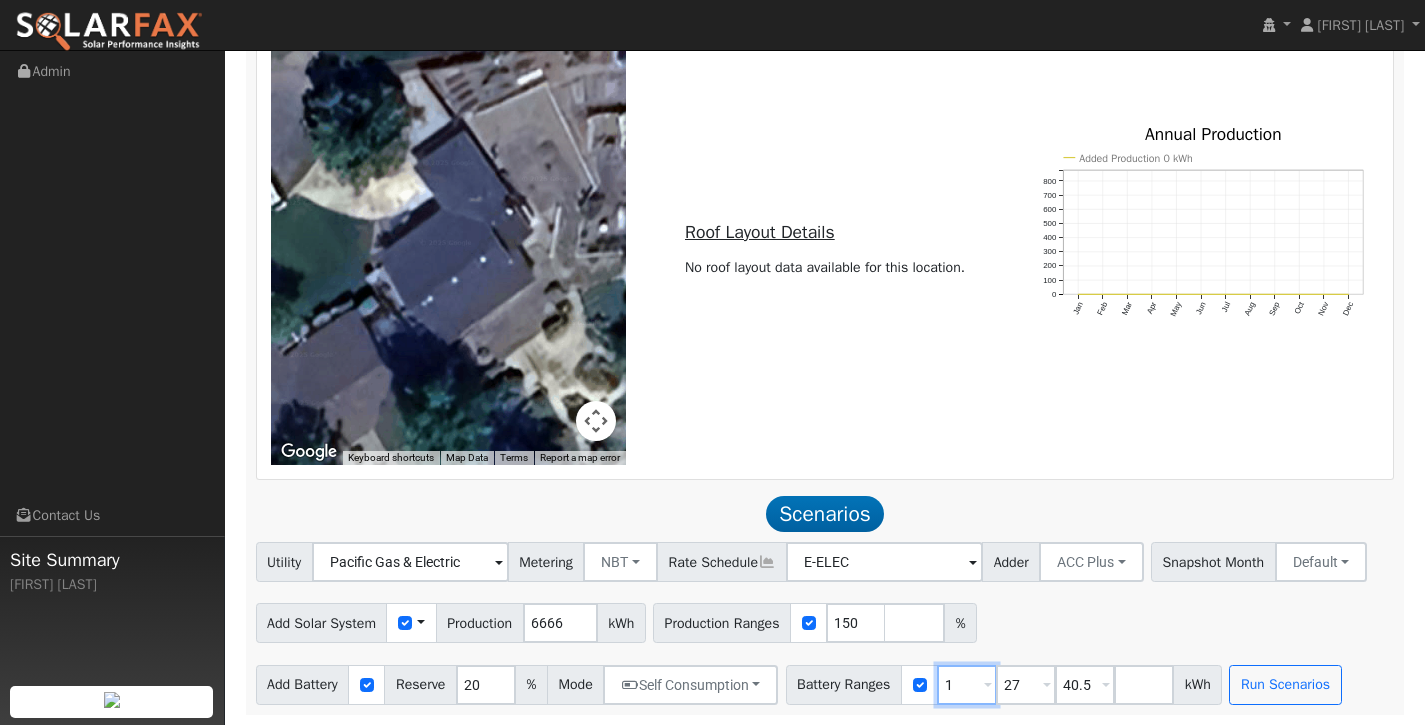 type on "27" 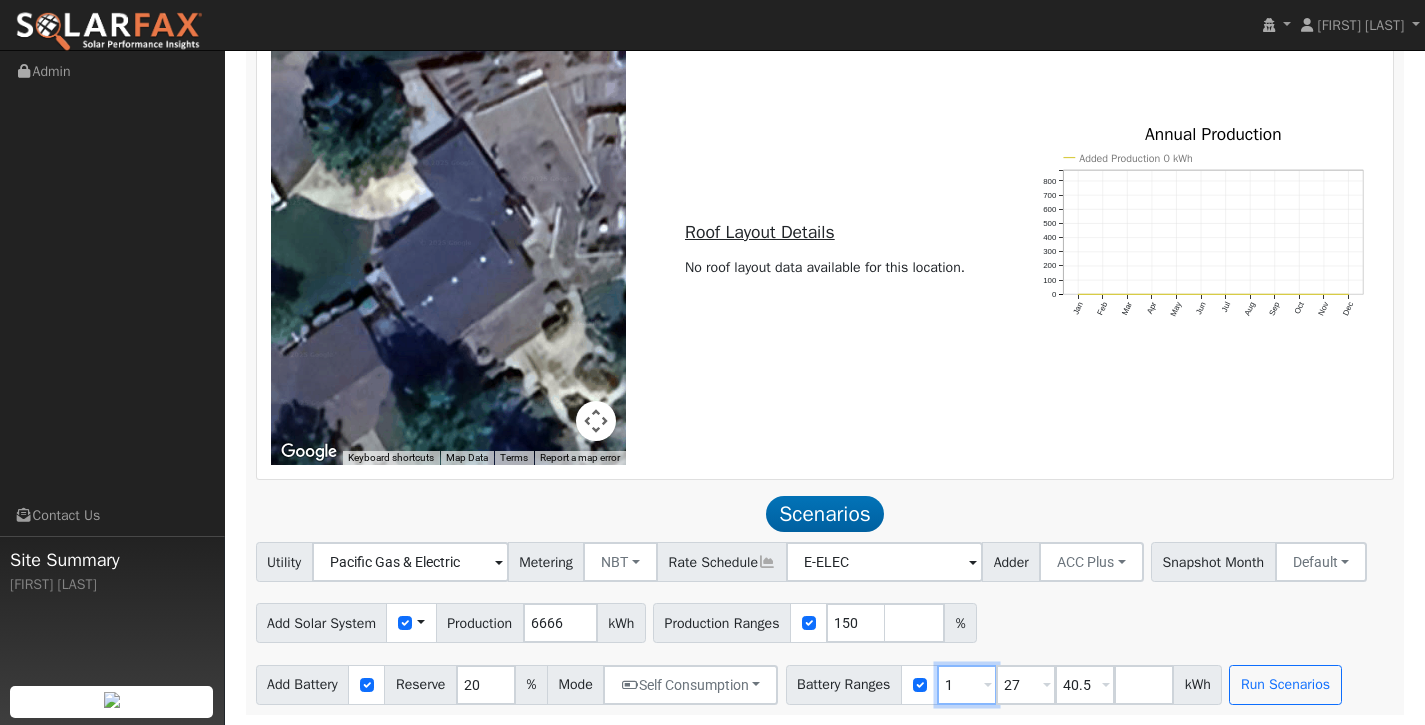 type on "40.5" 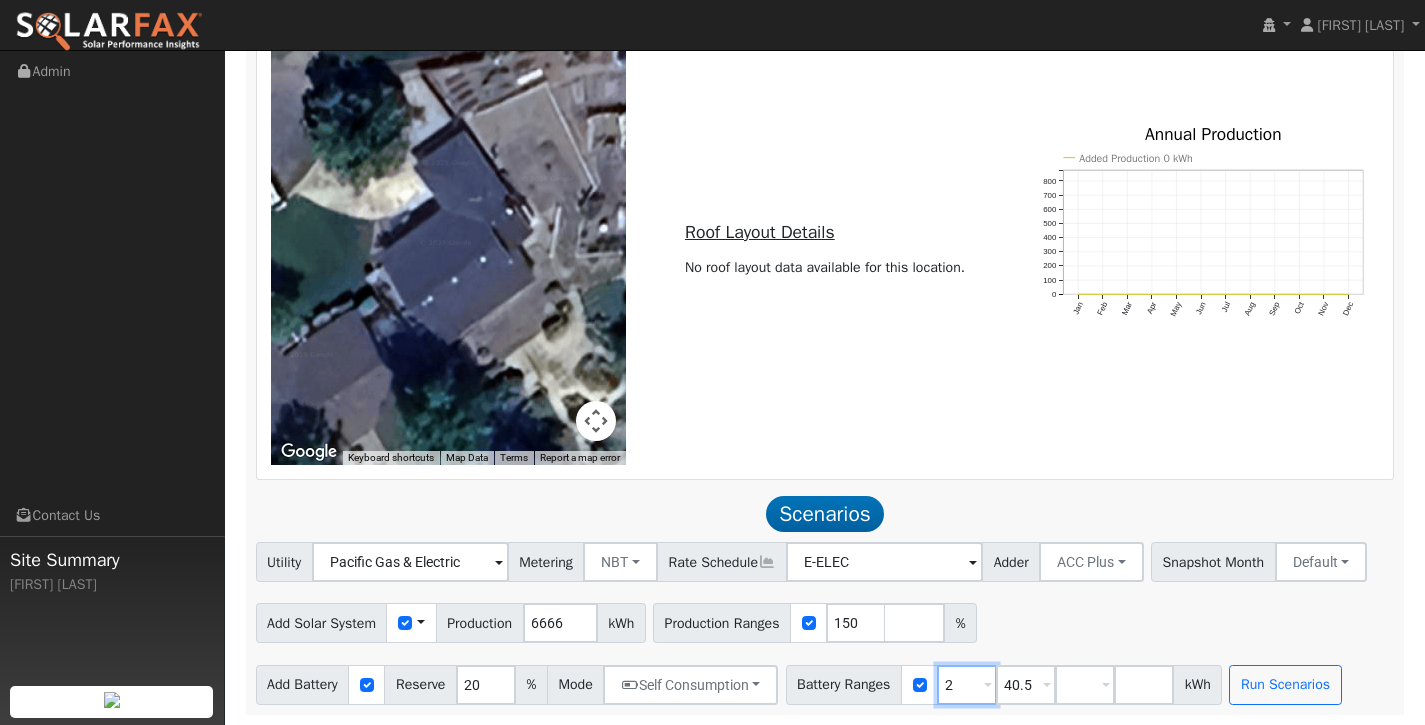 type on "40.5" 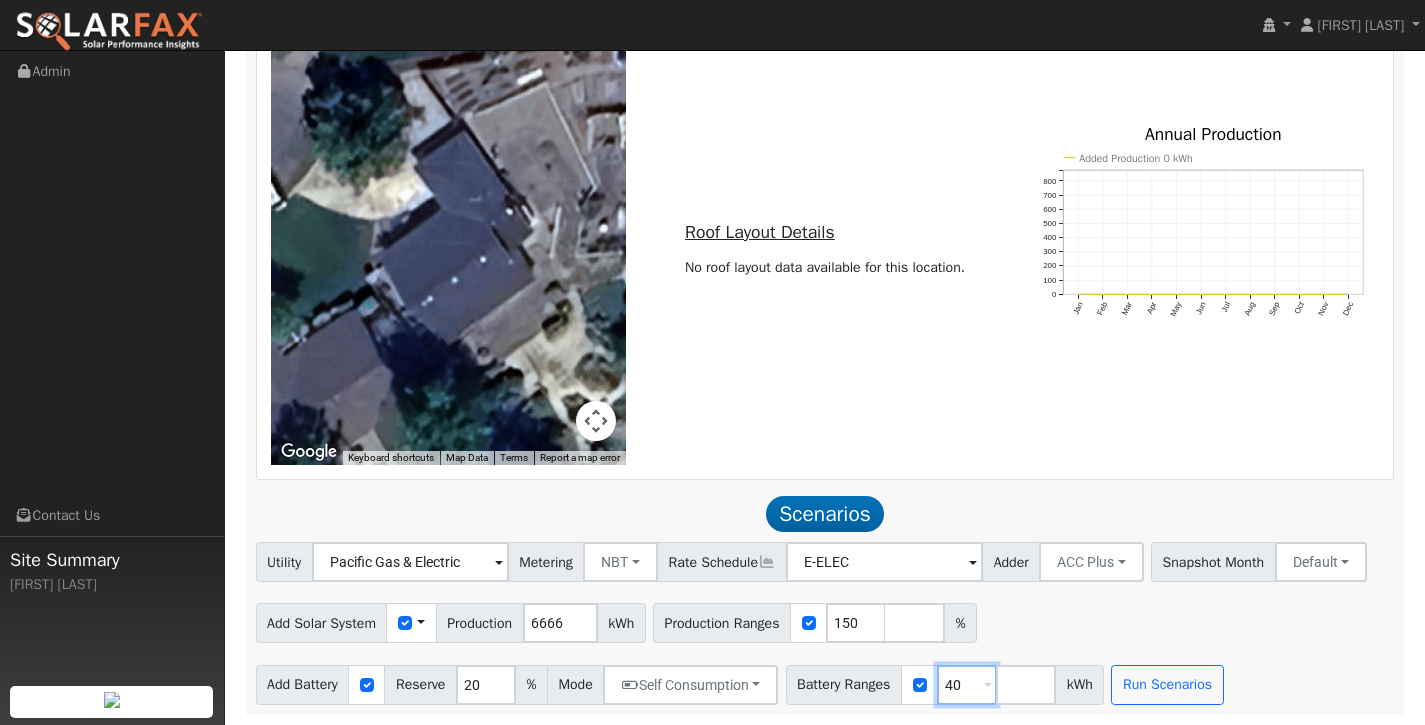 type on "4" 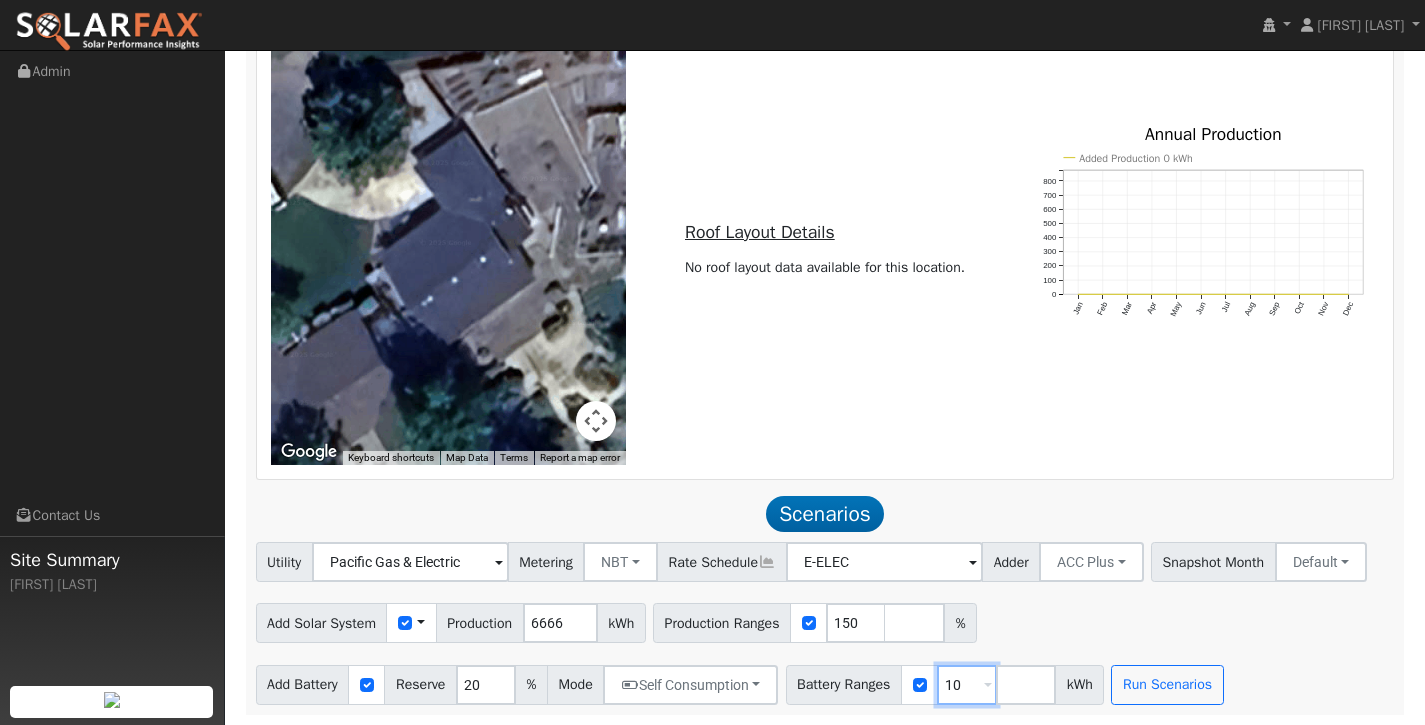 type on "10" 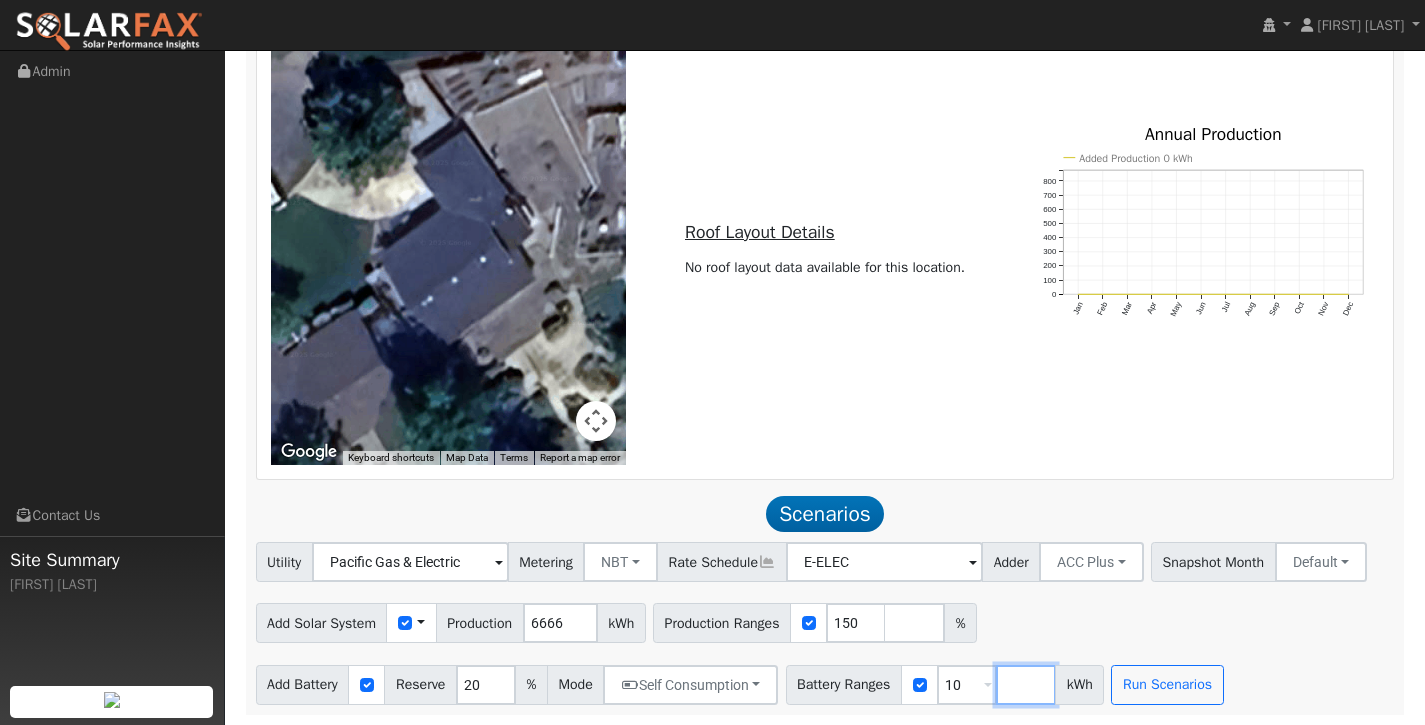 click at bounding box center [1026, 685] 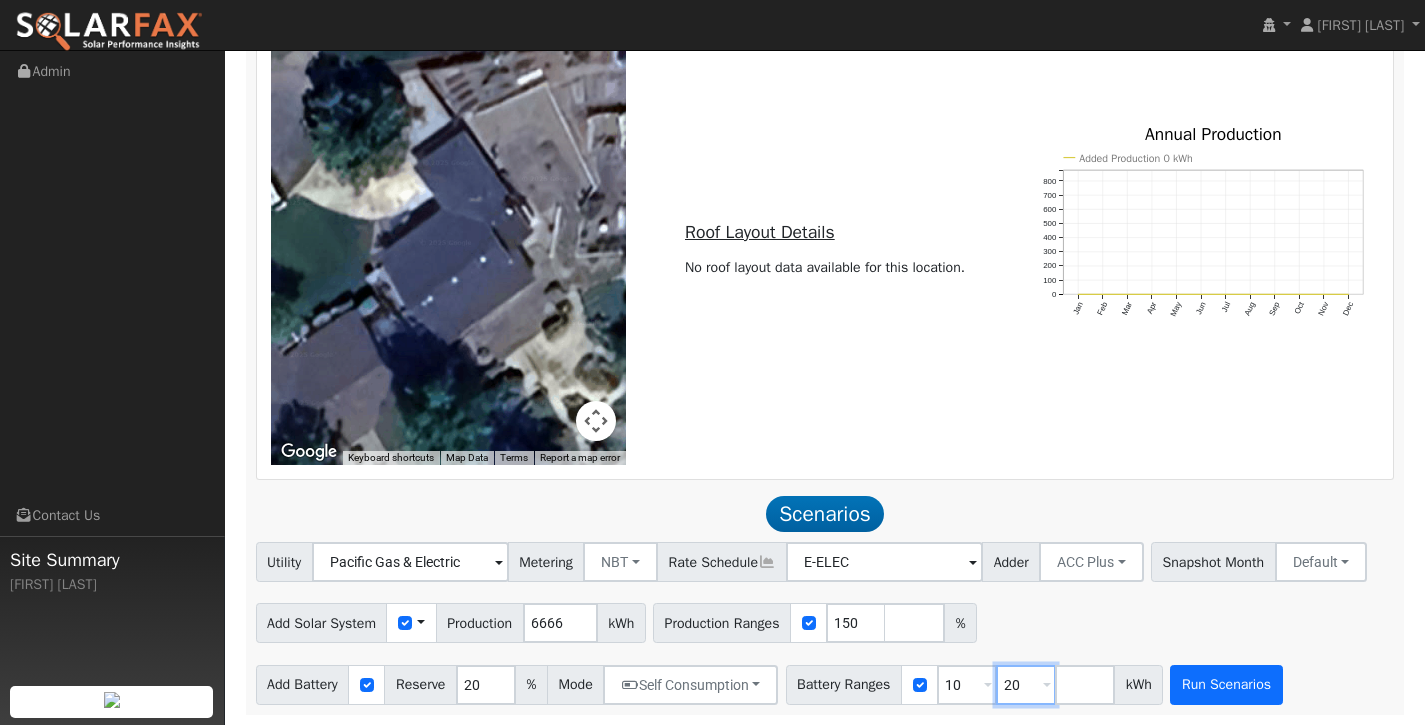 type on "20" 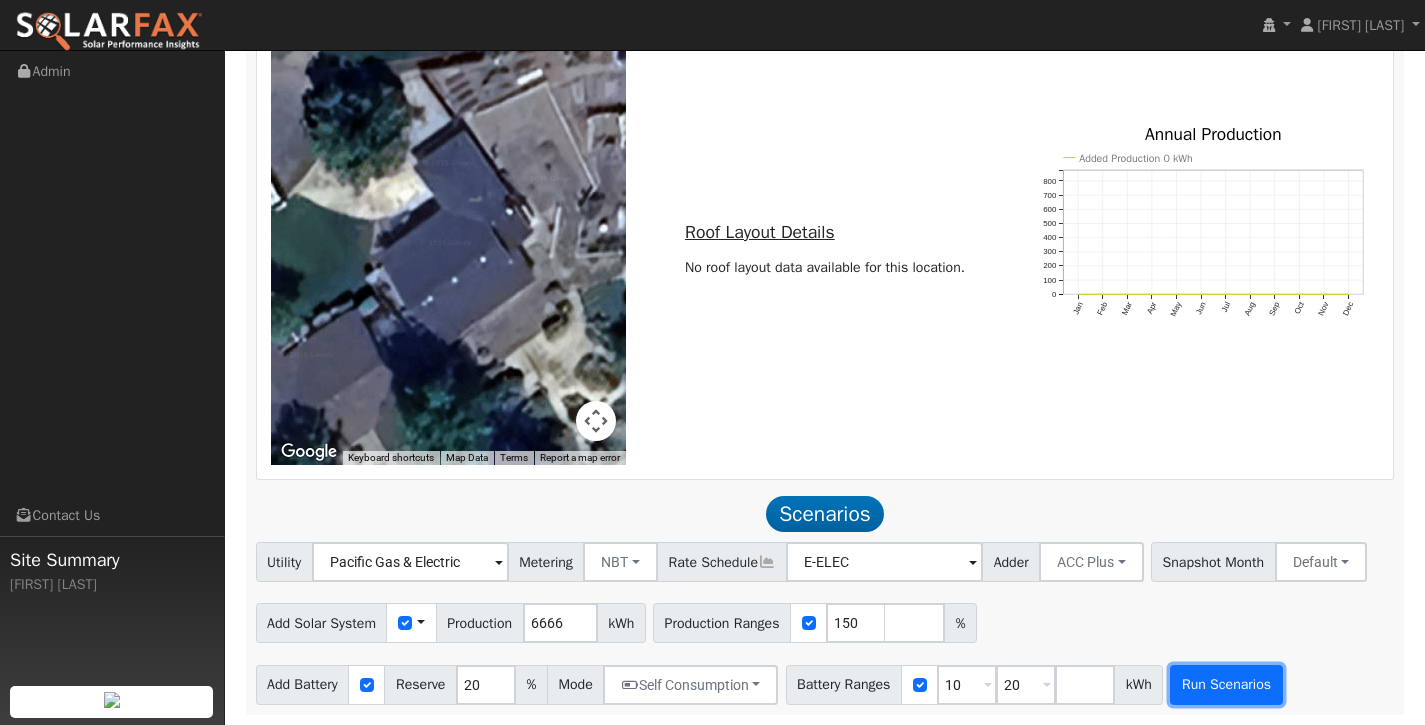 click on "Run Scenarios" at bounding box center (1226, 685) 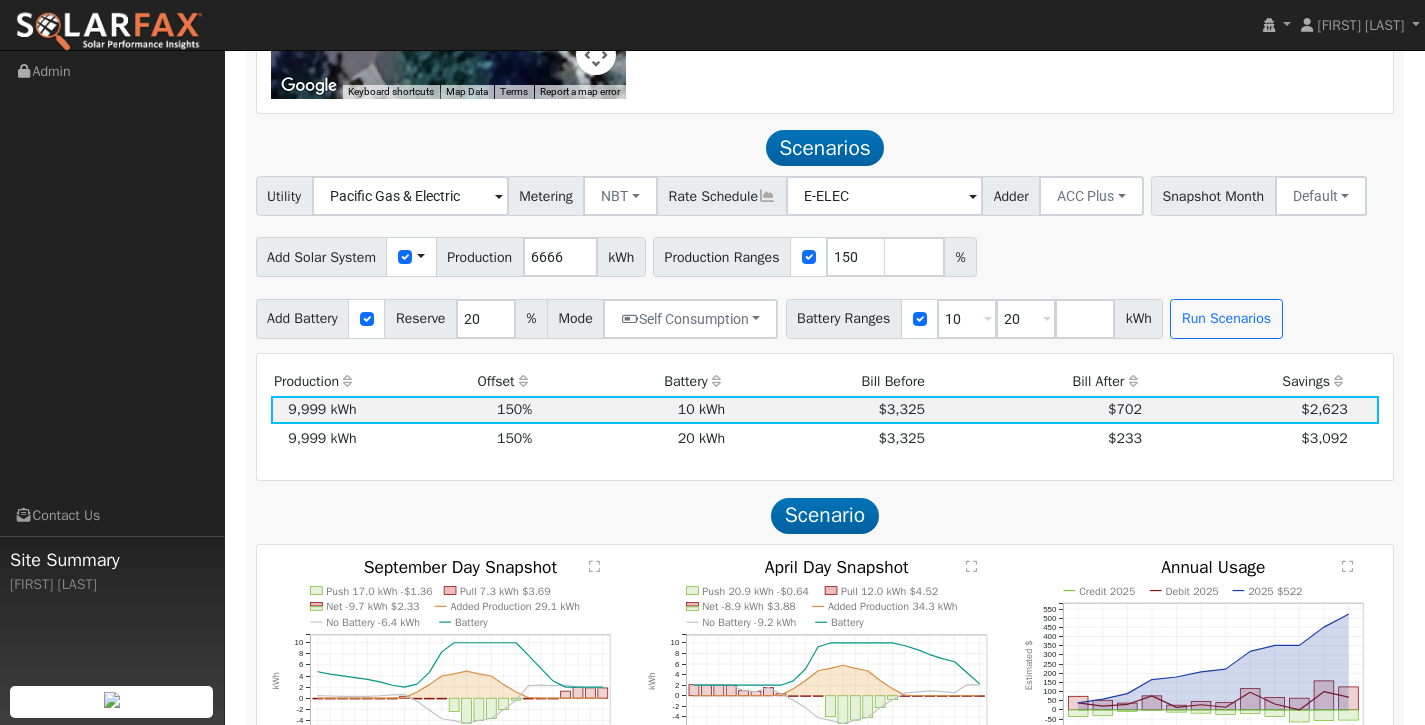 scroll, scrollTop: 1218, scrollLeft: 0, axis: vertical 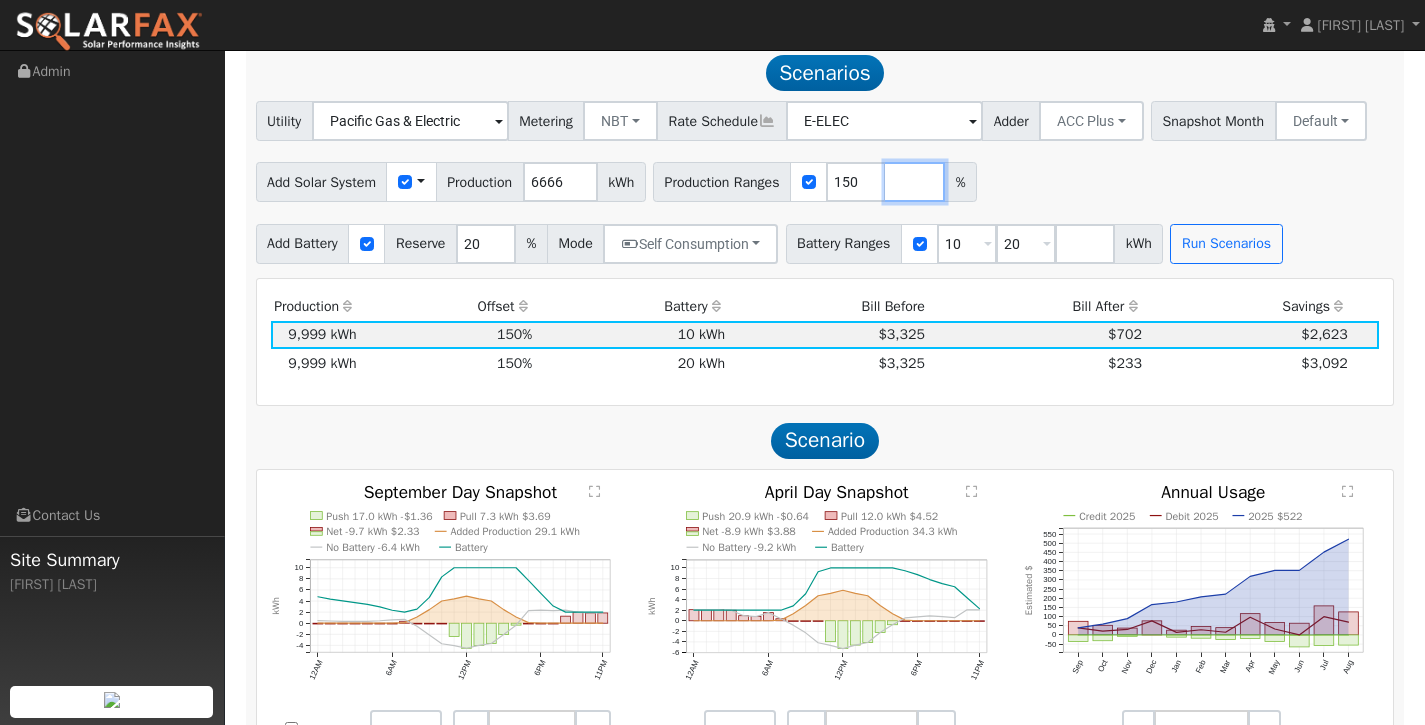 click at bounding box center [915, 182] 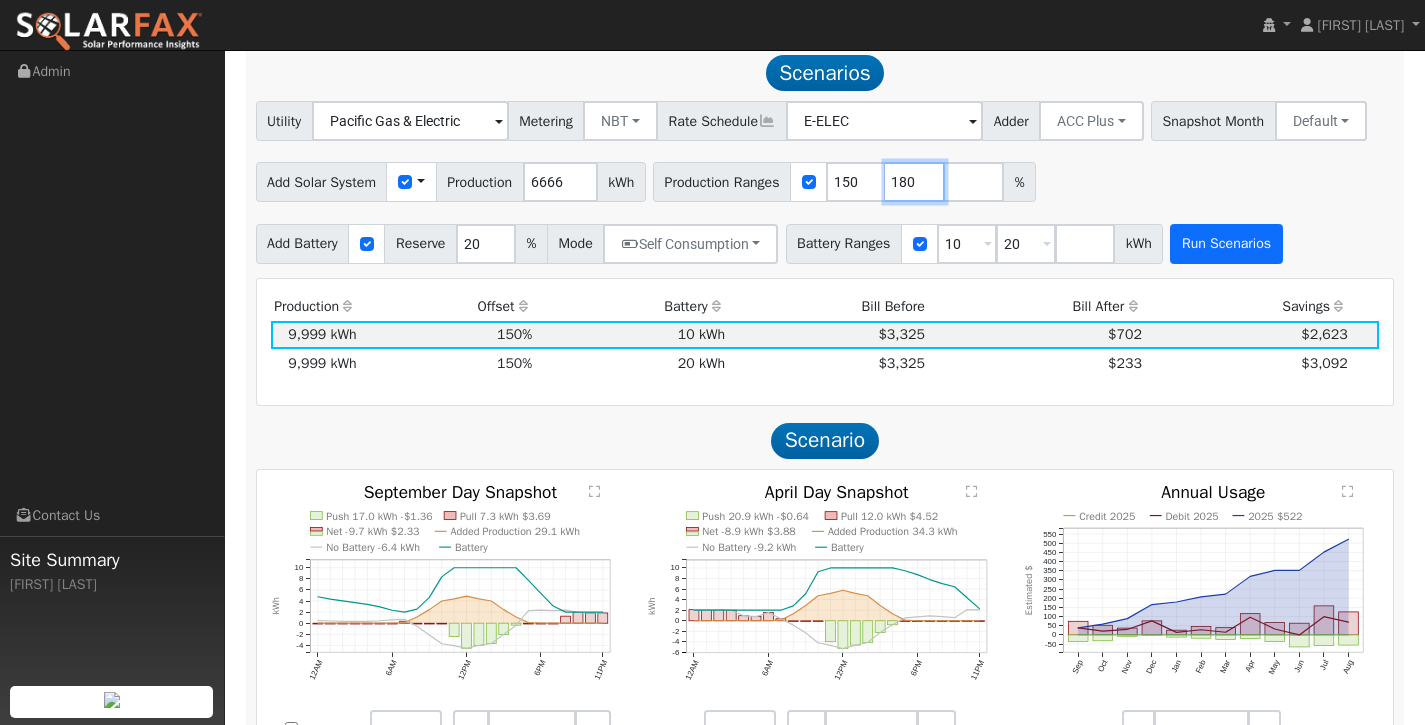 type on "180" 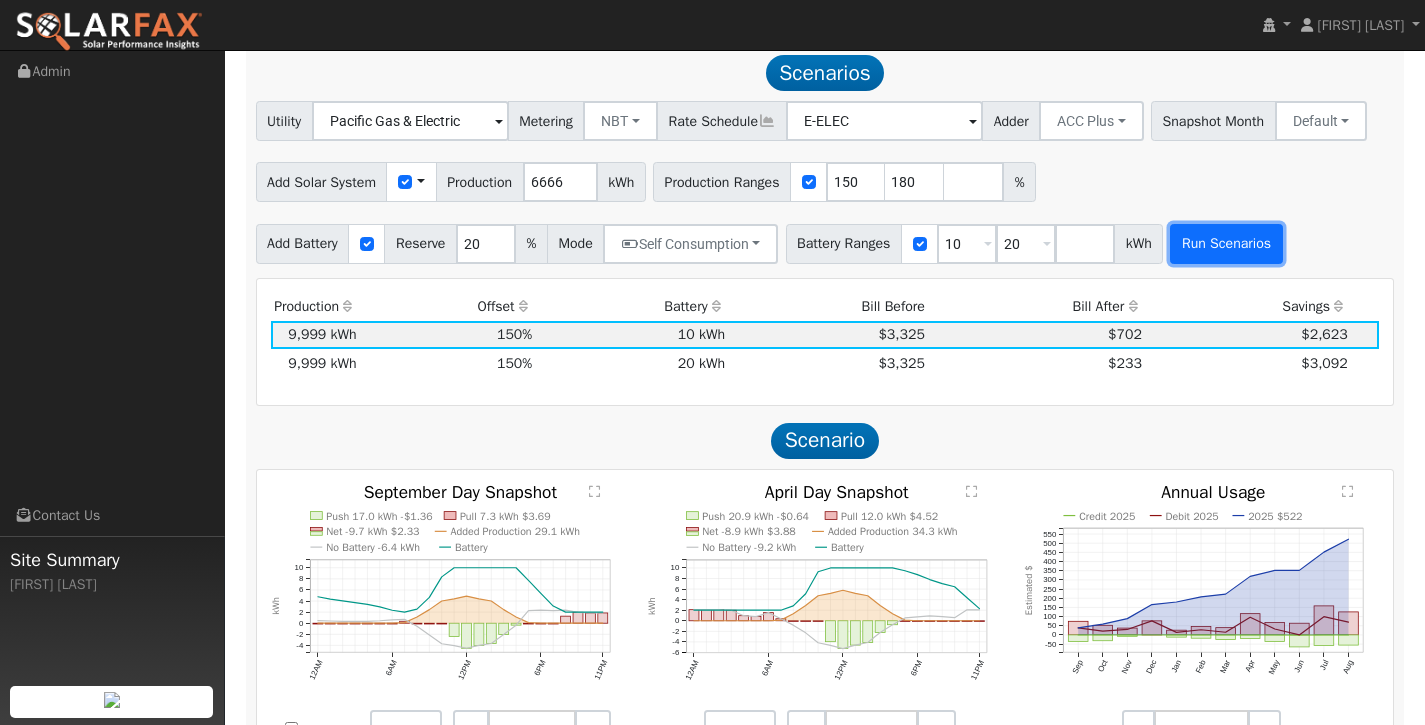 click on "Run Scenarios" at bounding box center (1226, 244) 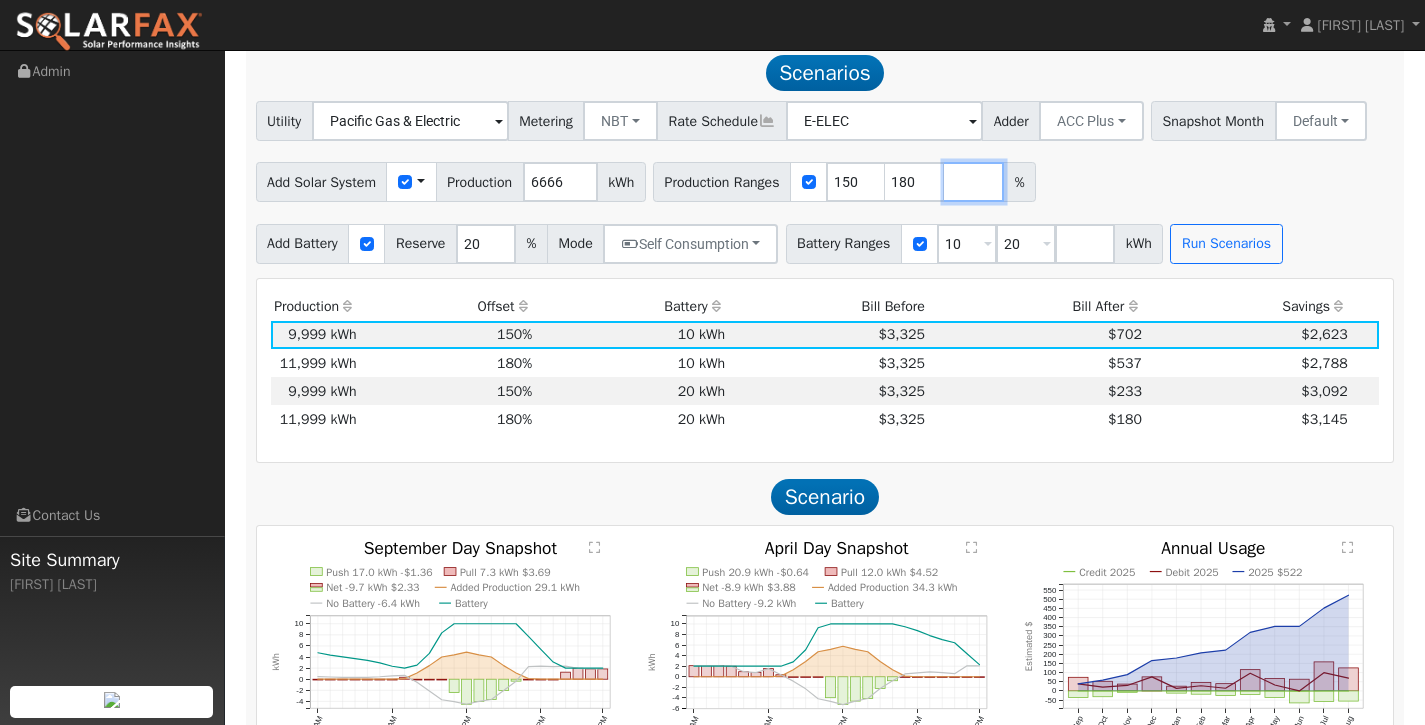 click at bounding box center [974, 182] 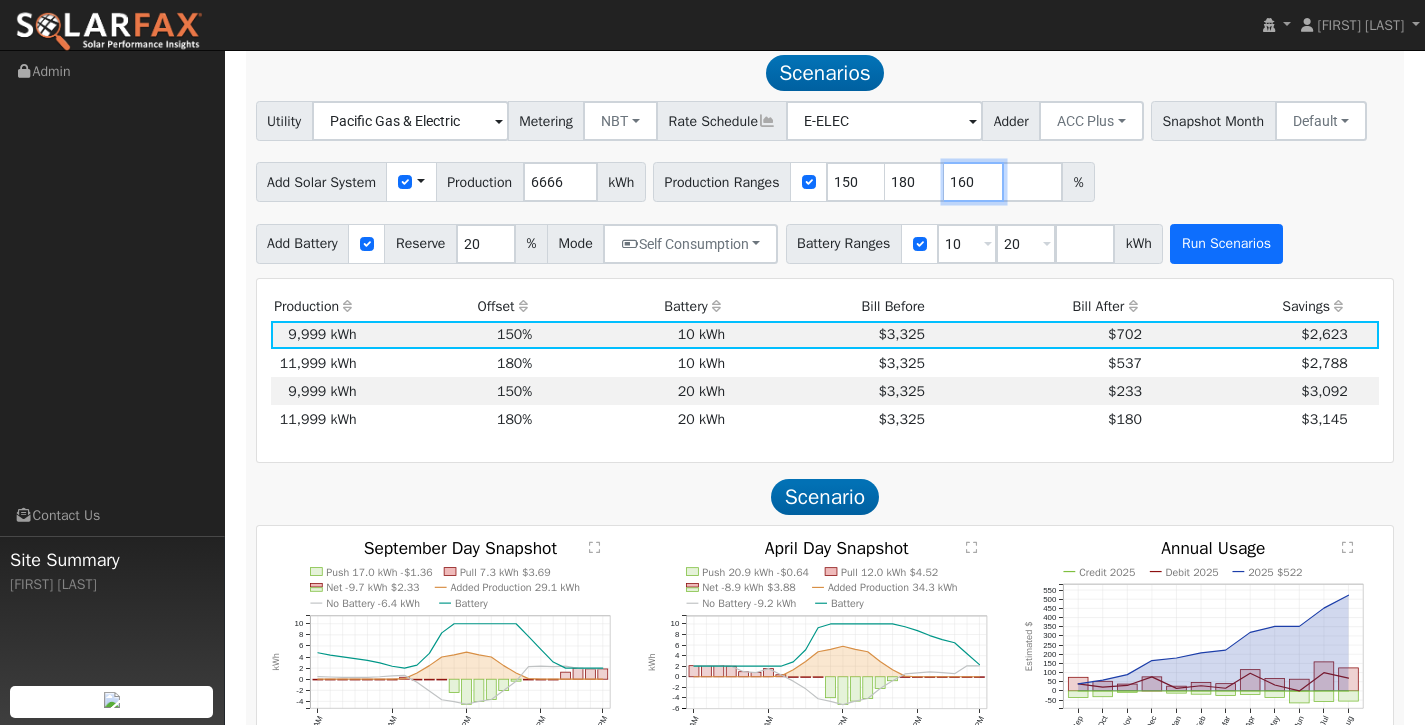 type on "160" 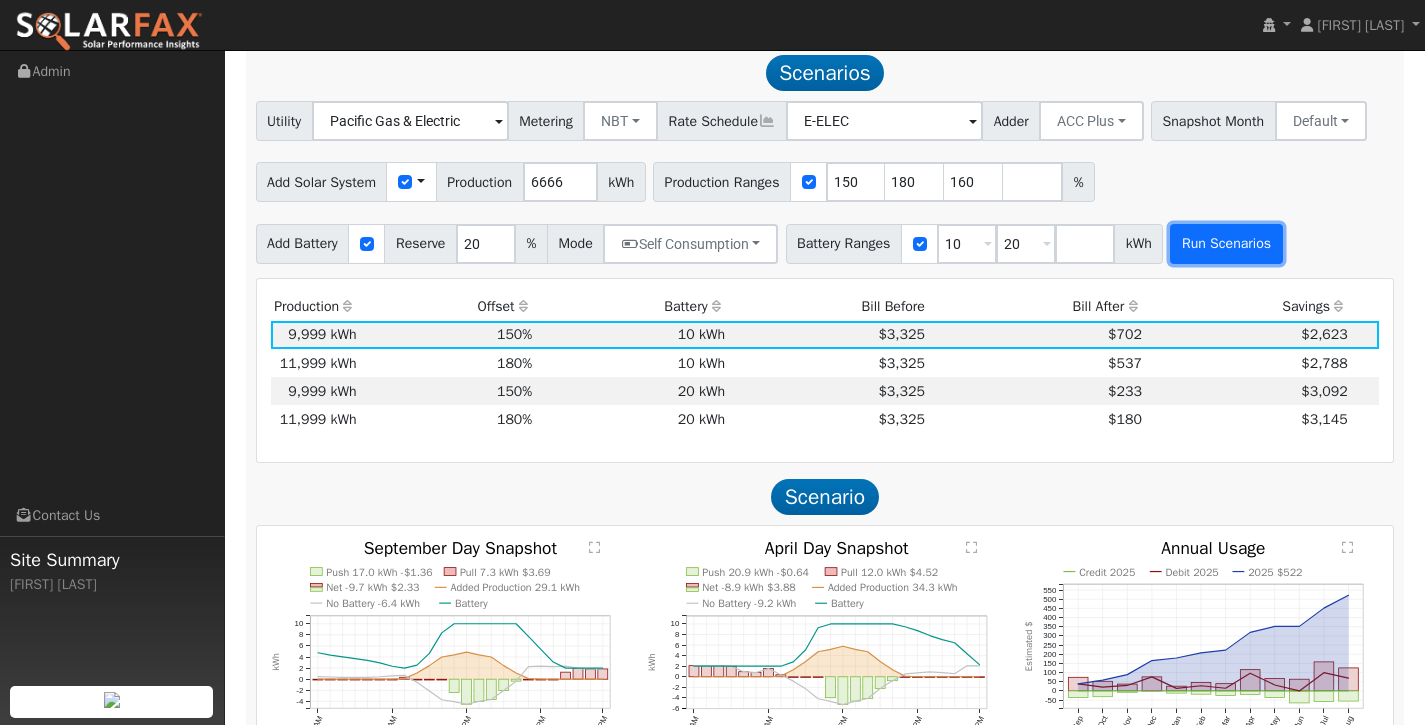 type on "160" 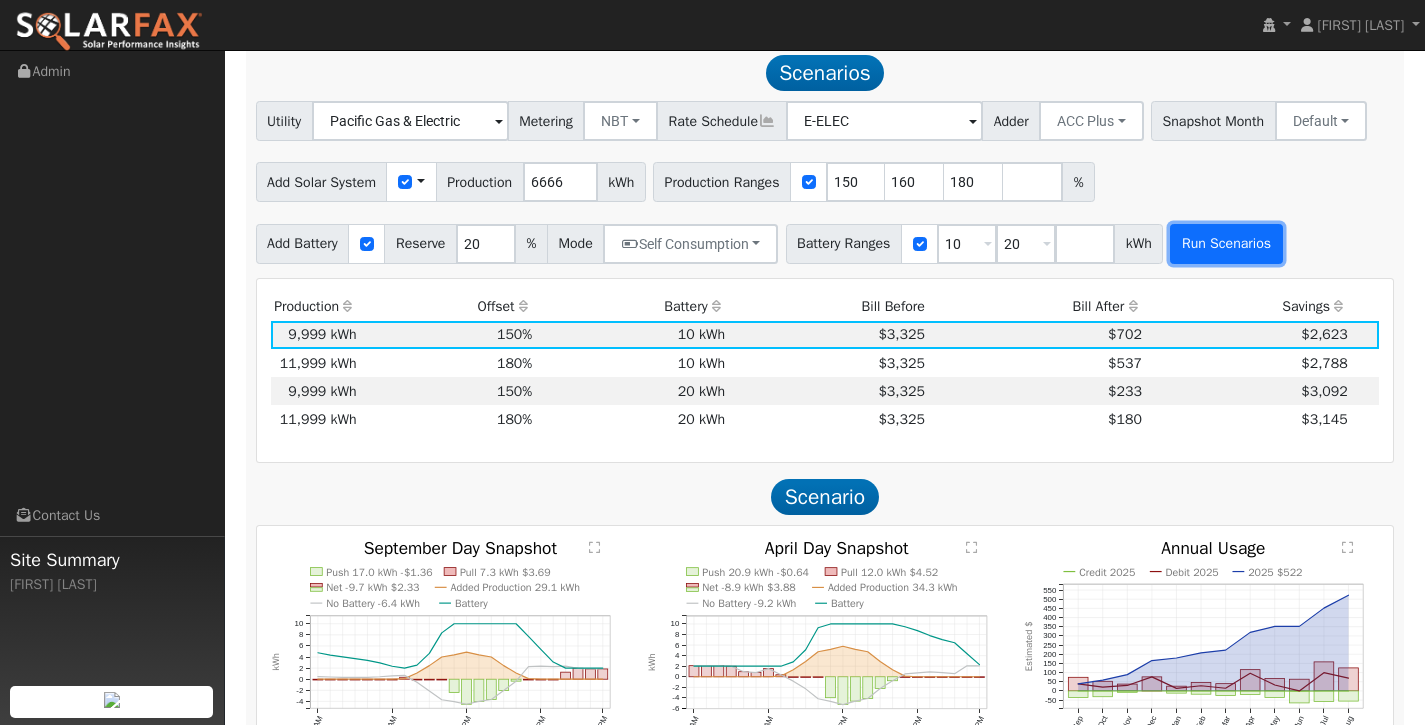 click on "Run Scenarios" at bounding box center (1226, 244) 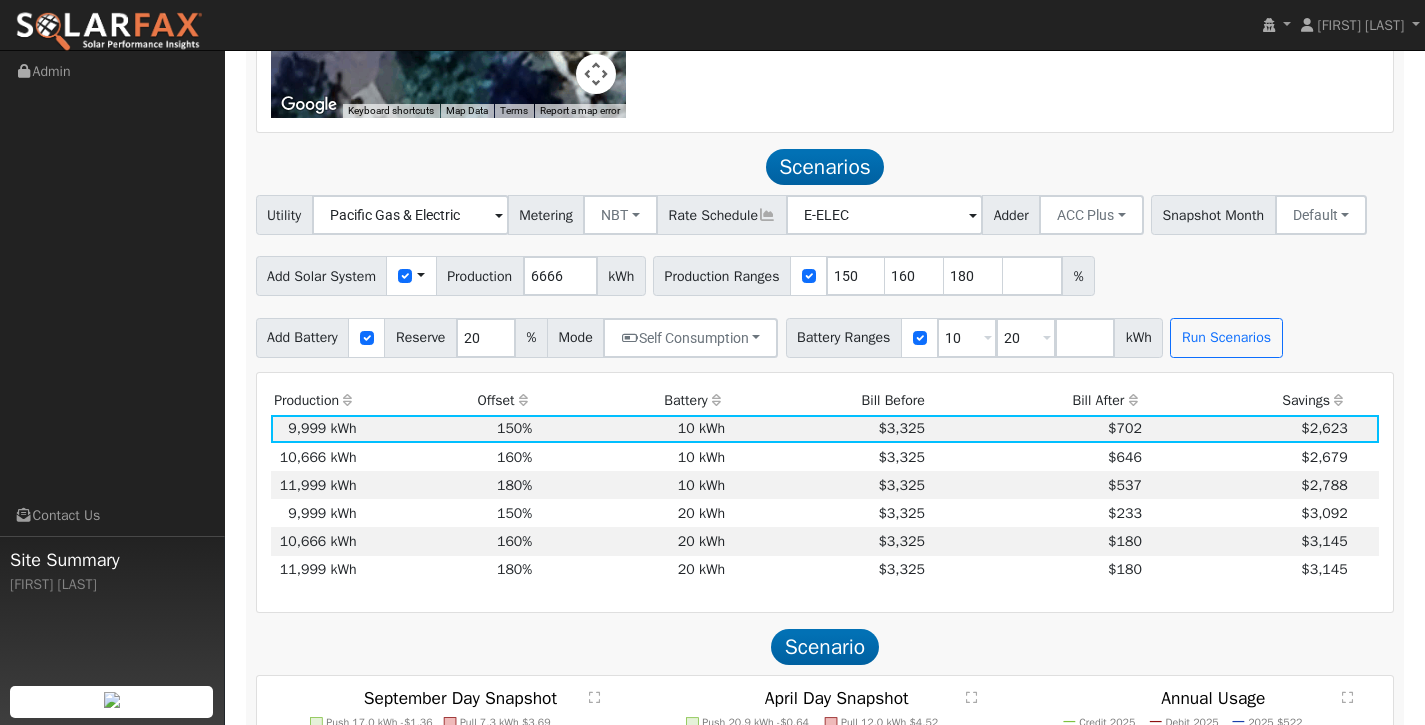 scroll, scrollTop: 1119, scrollLeft: 0, axis: vertical 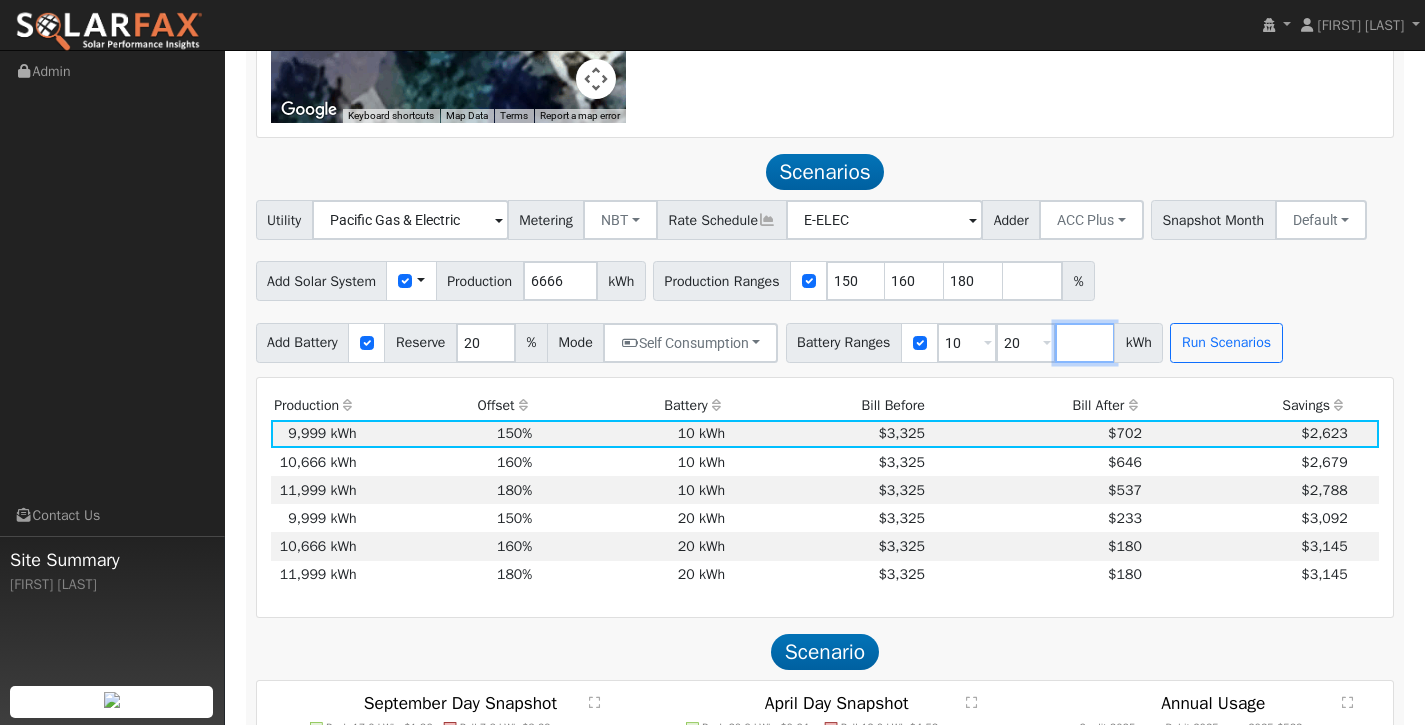 click at bounding box center (1085, 343) 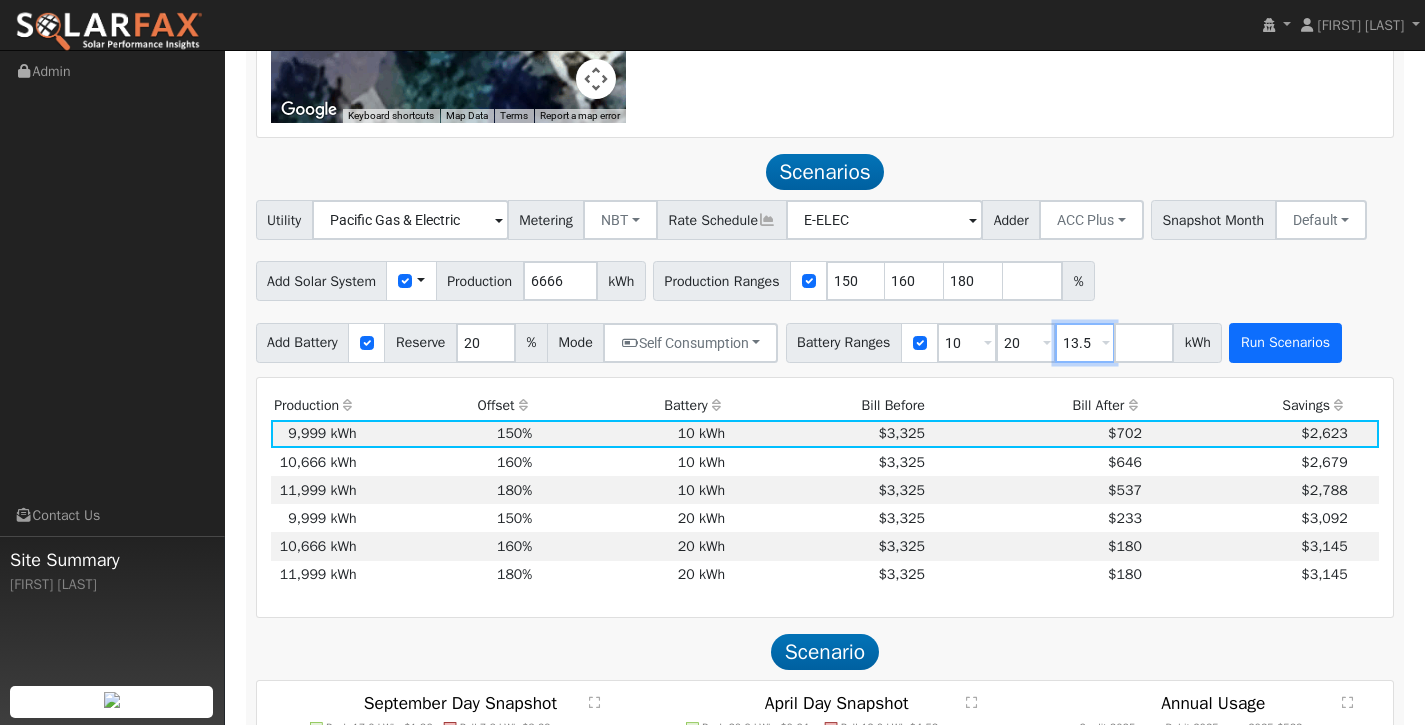 type on "13.5" 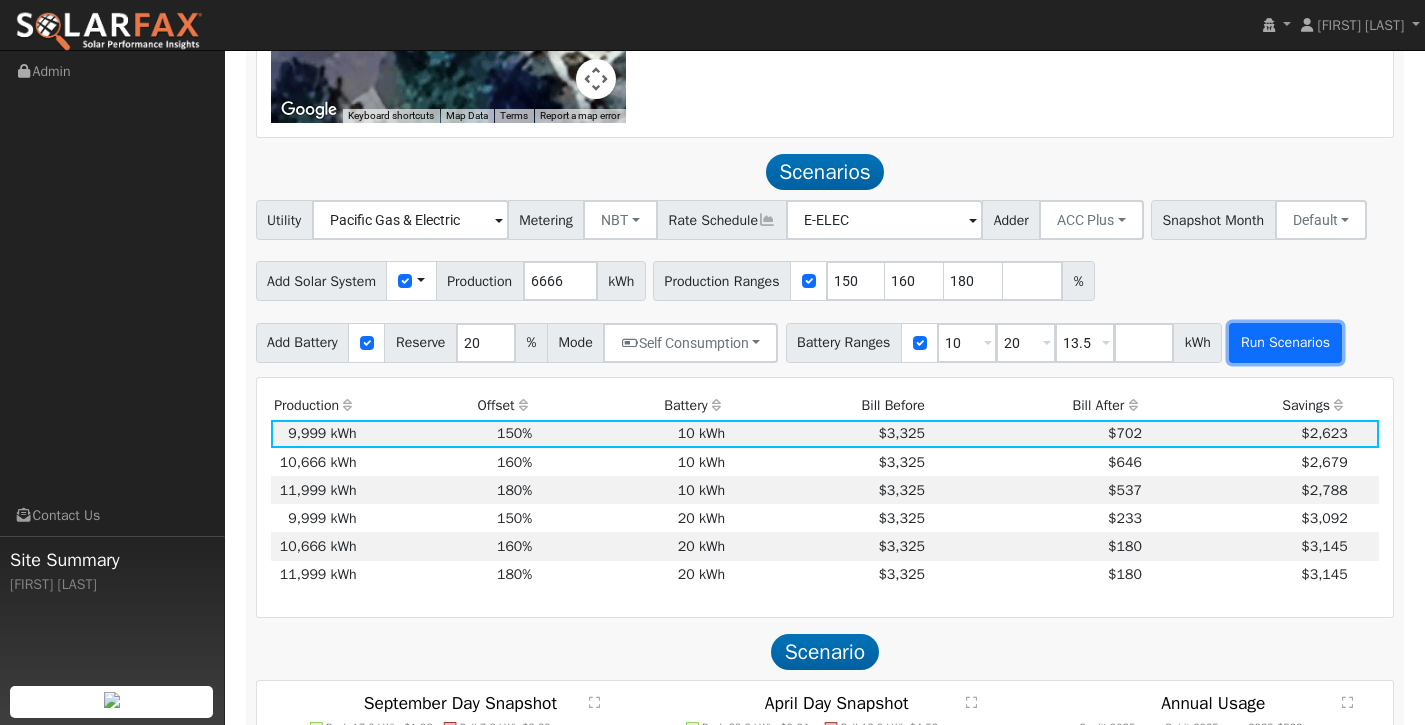 type on "13.5" 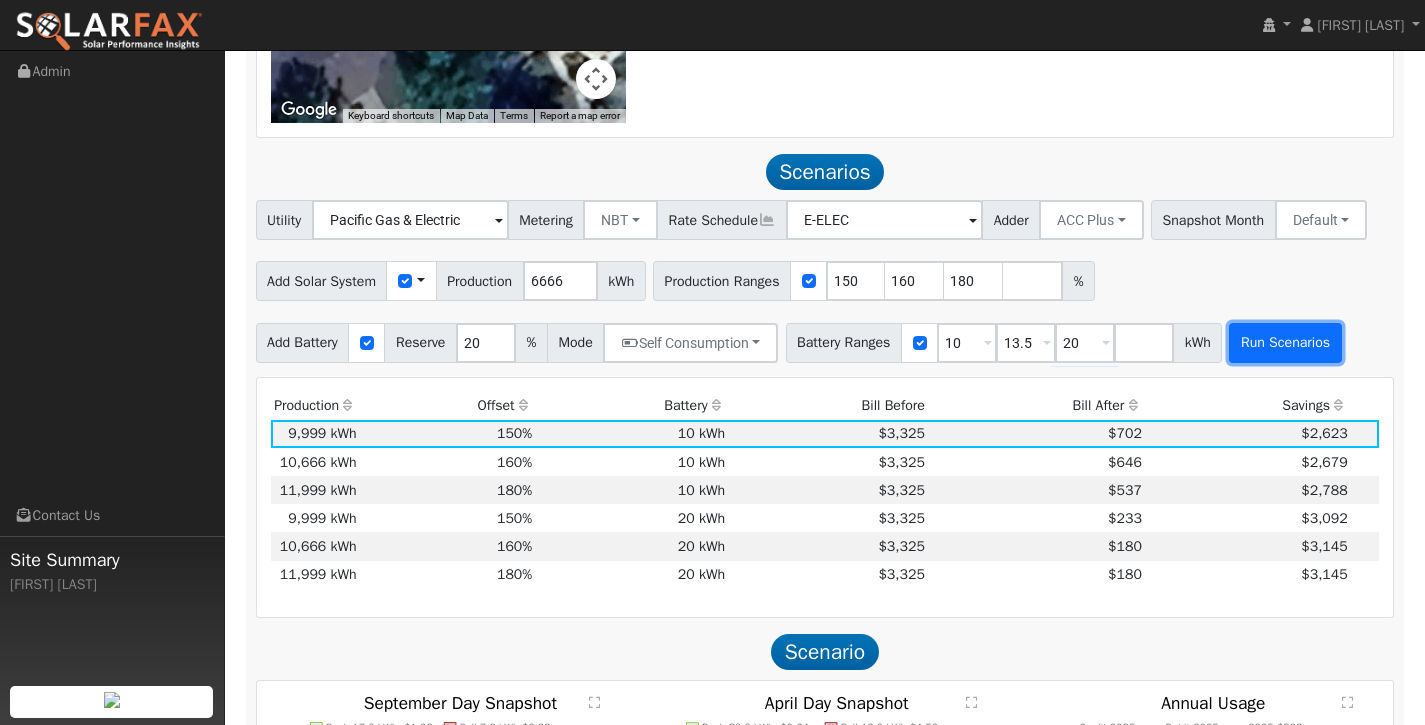 click on "Run Scenarios" at bounding box center [1285, 343] 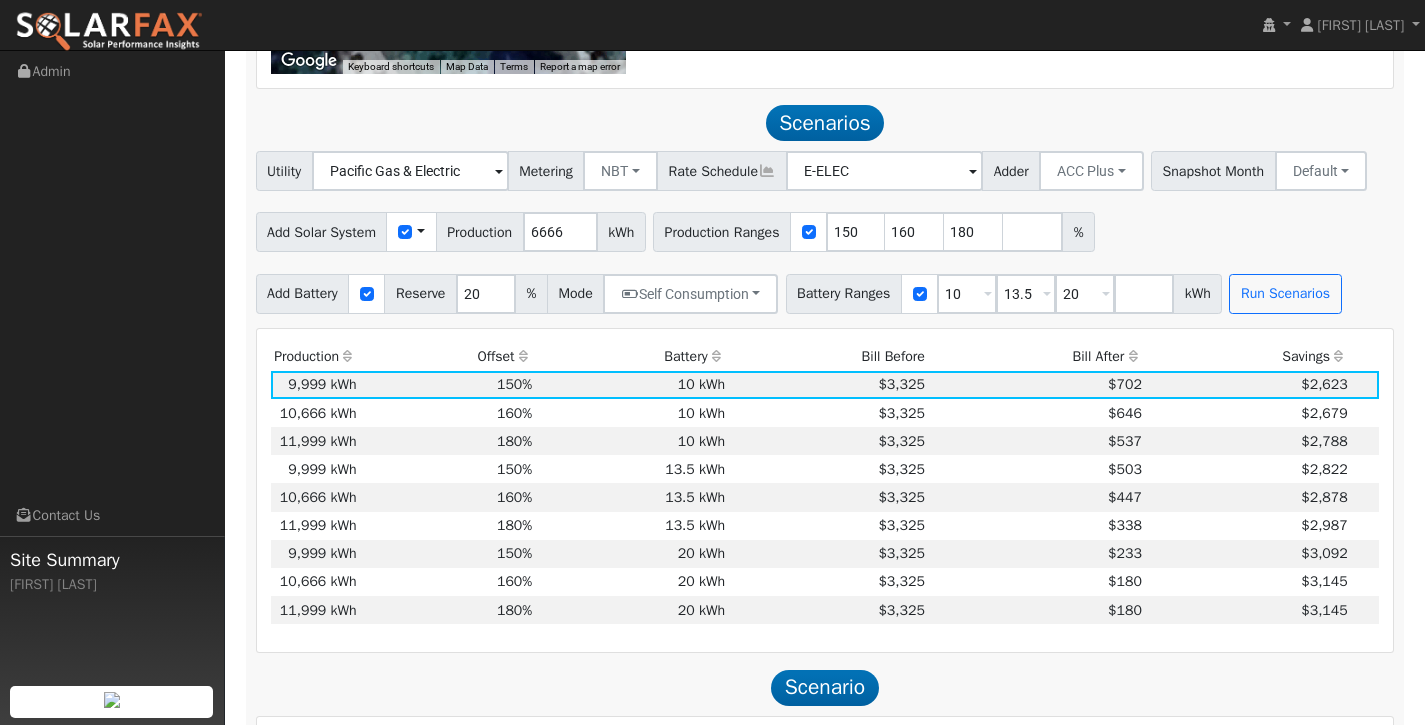 scroll, scrollTop: 1218, scrollLeft: 0, axis: vertical 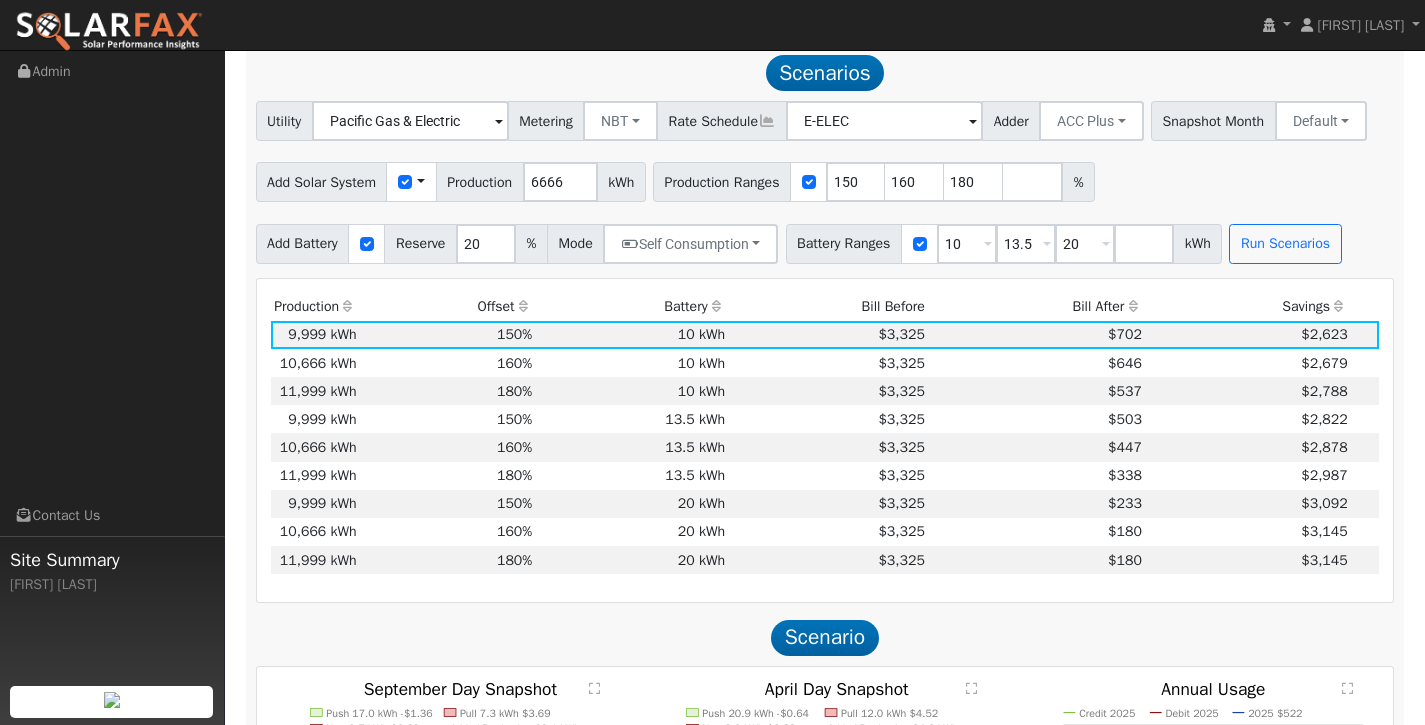 click at bounding box center (1133, 306) 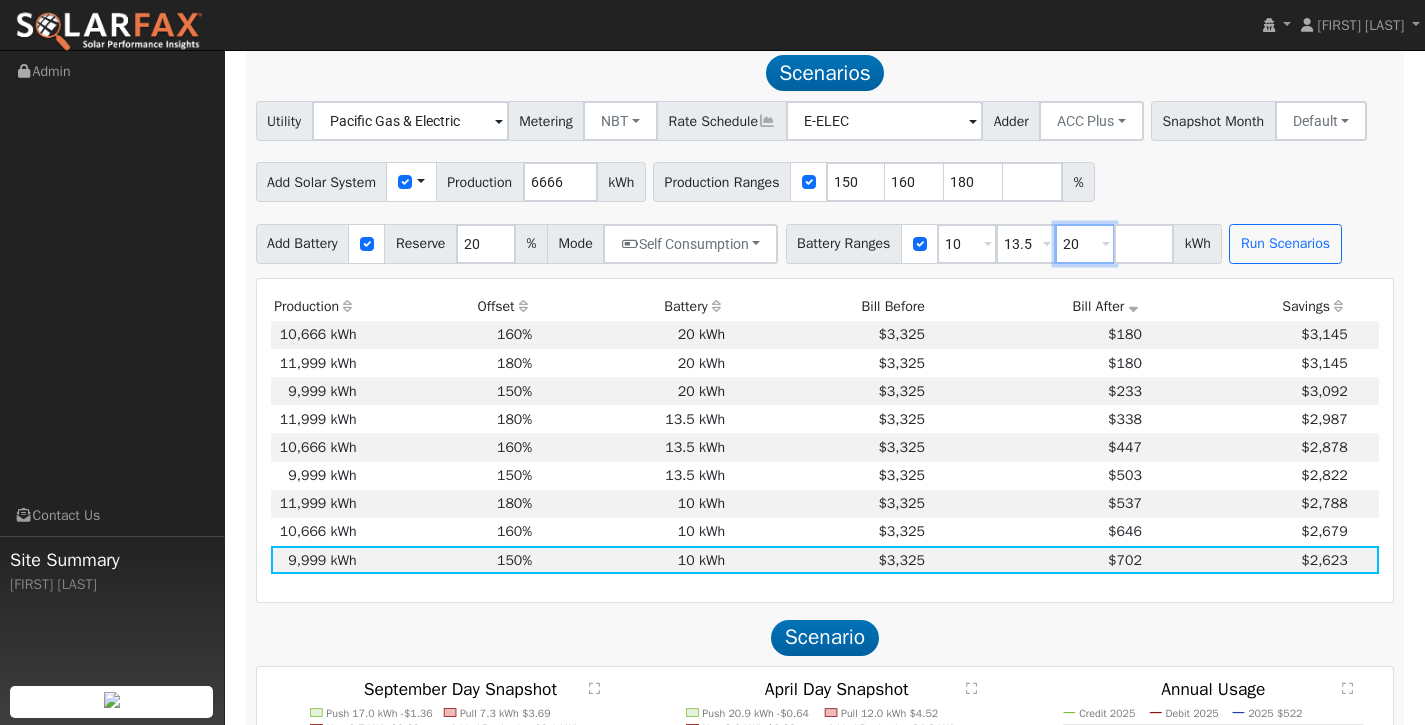 click on "20" at bounding box center [1085, 244] 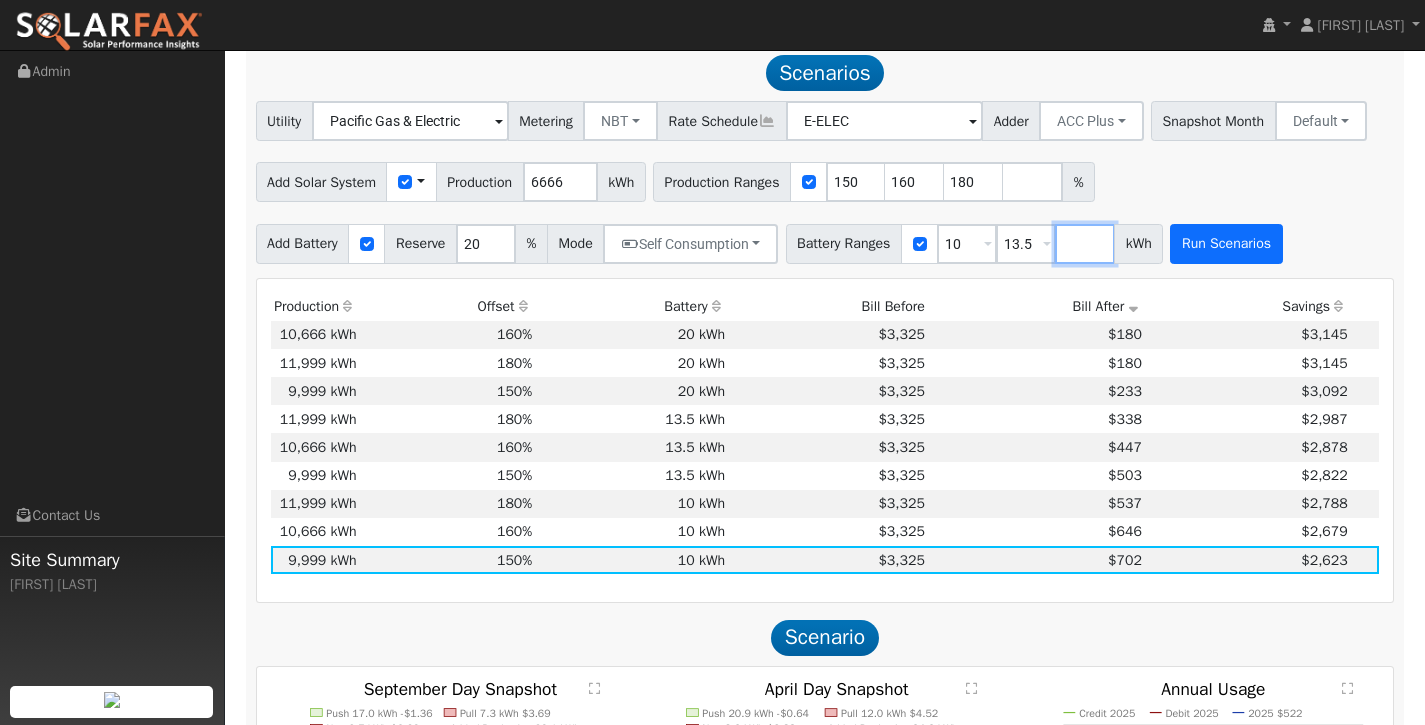 type 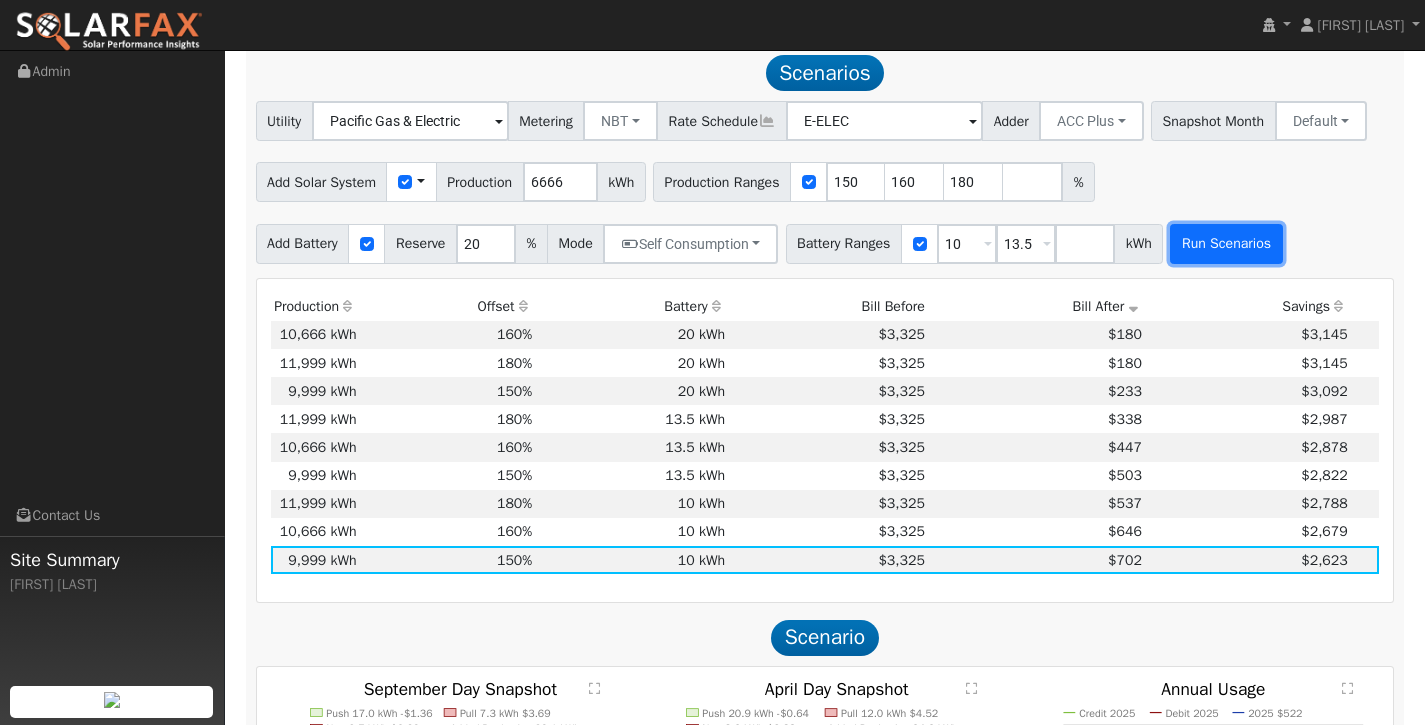 click on "Run Scenarios" at bounding box center (1226, 244) 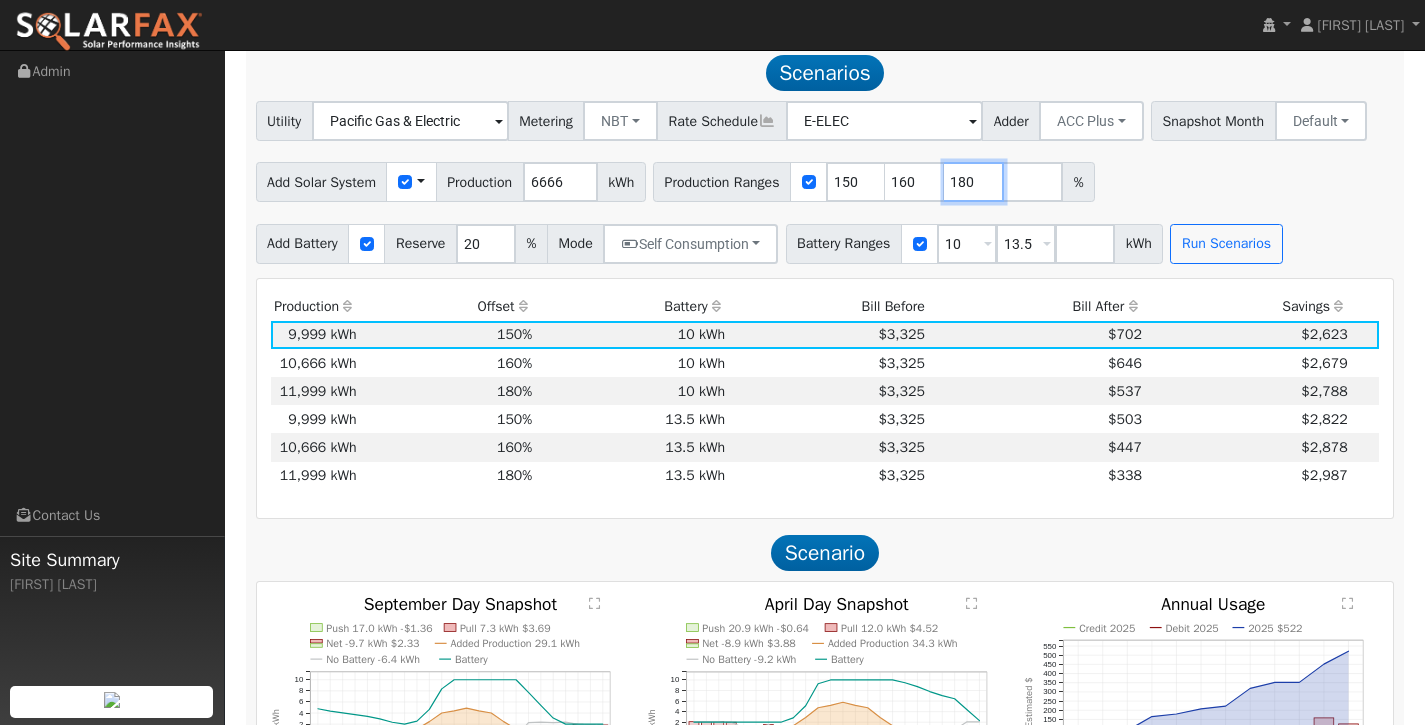 click on "180" at bounding box center [974, 182] 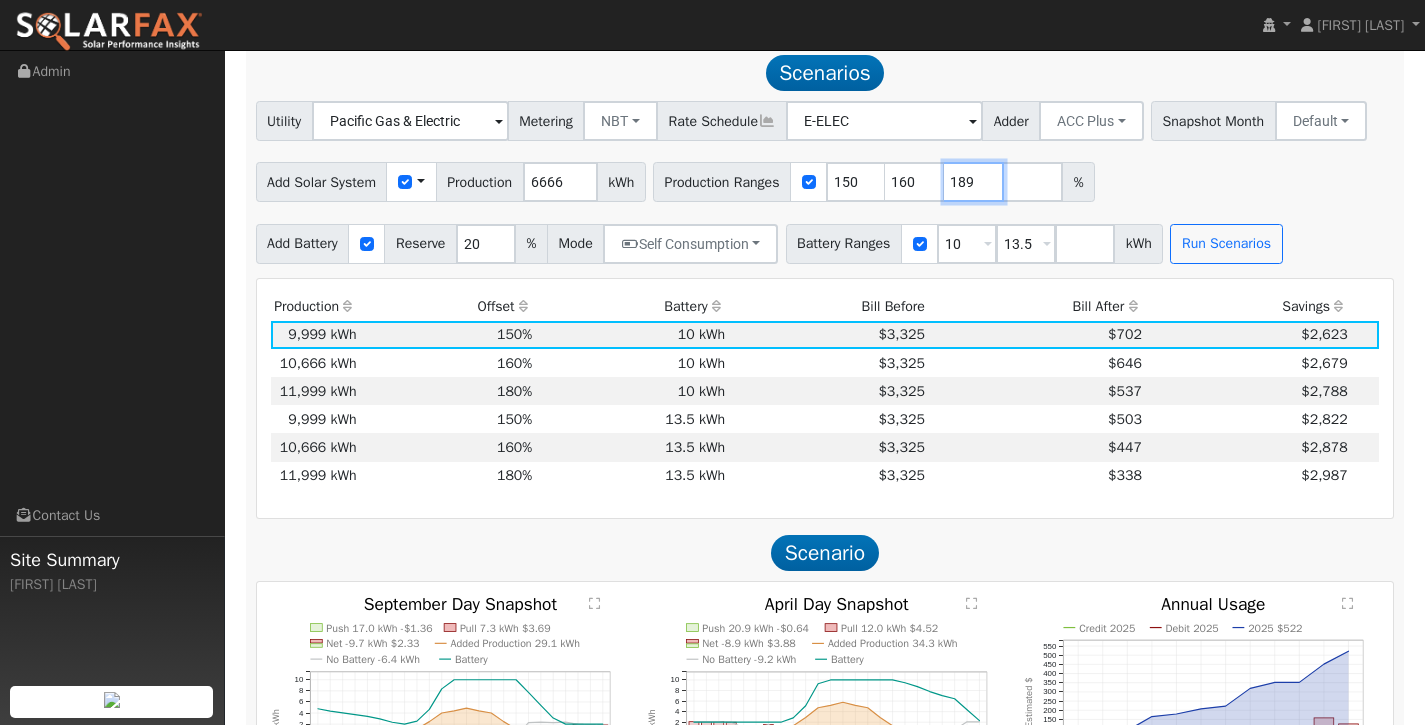 type on "189" 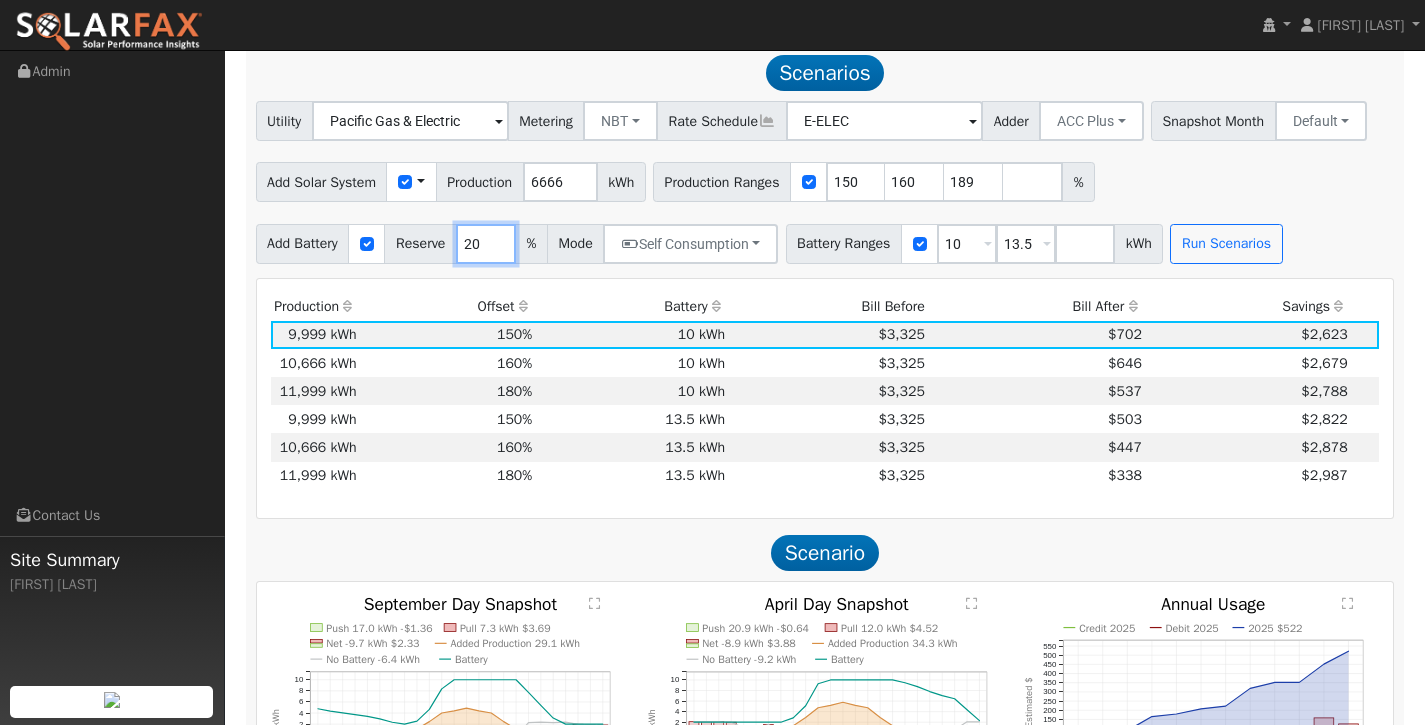 click on "20" at bounding box center [486, 244] 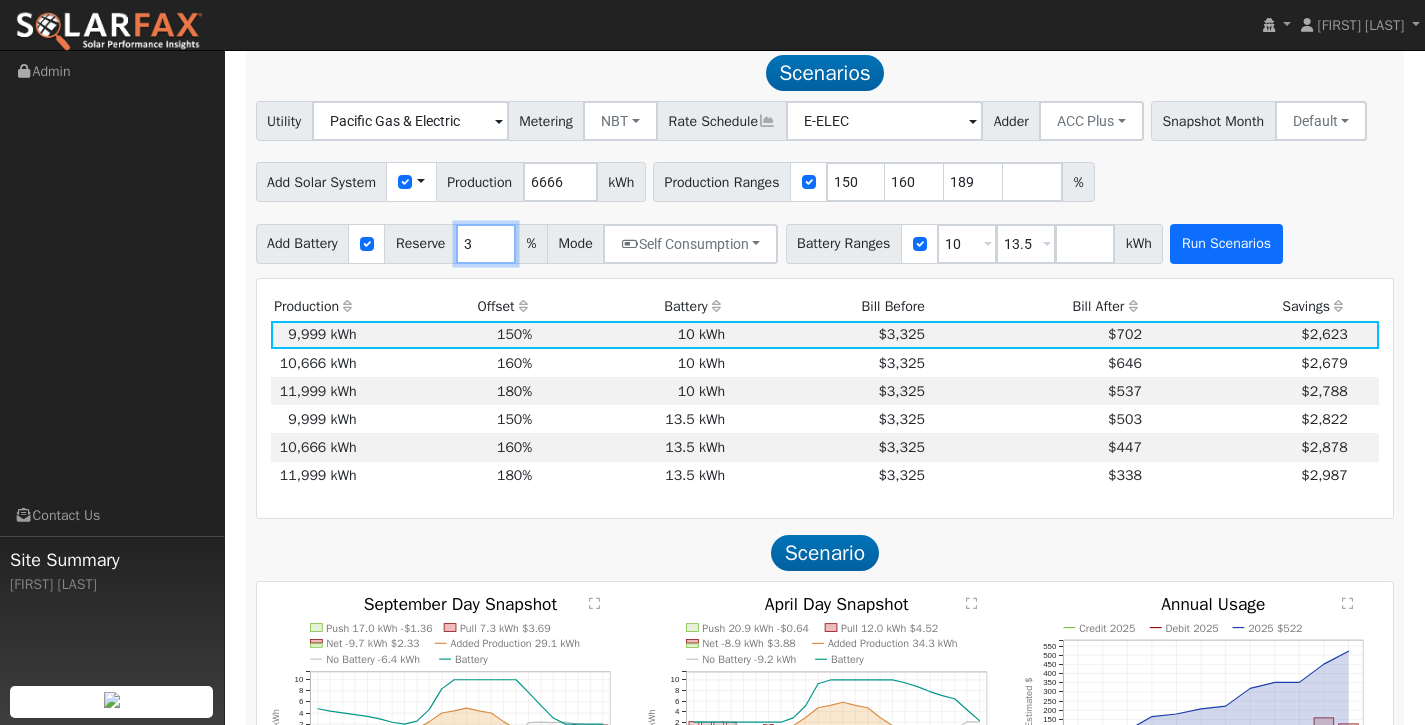 type on "3" 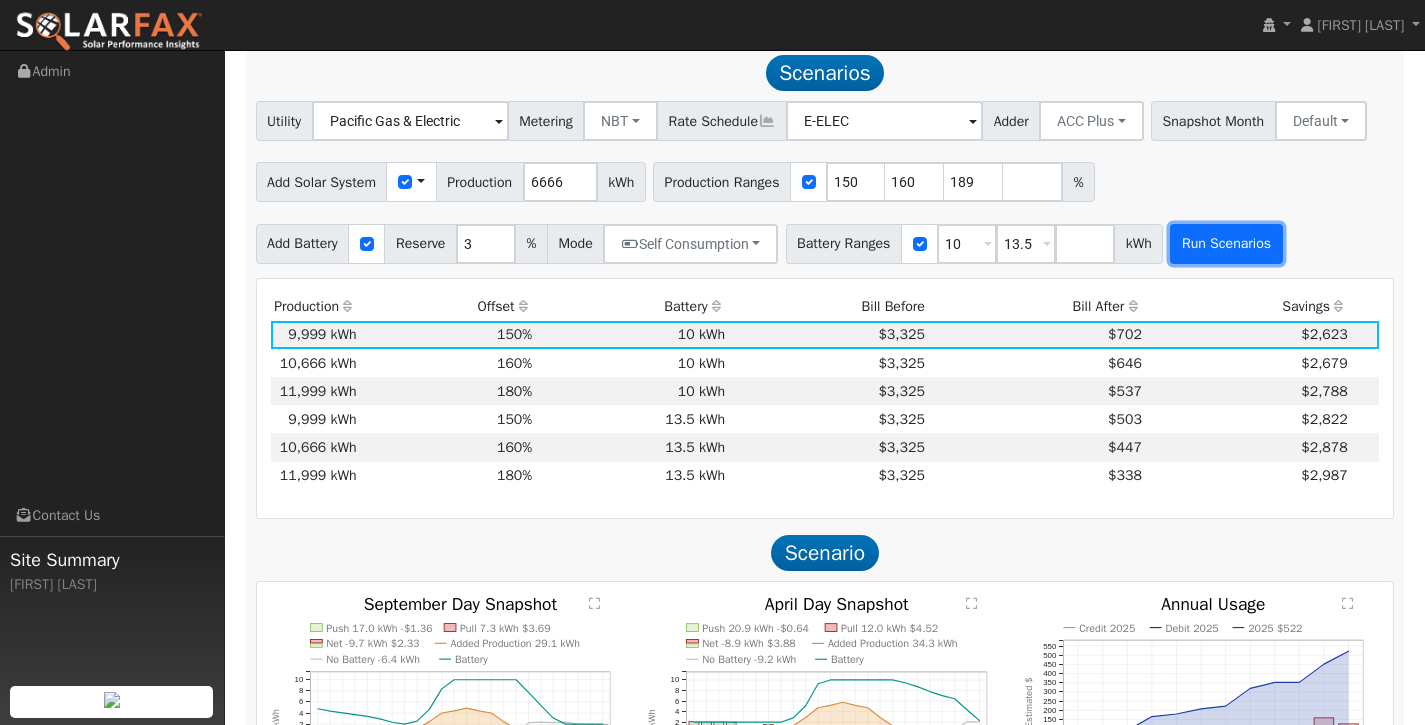 click on "Run Scenarios" at bounding box center (1226, 244) 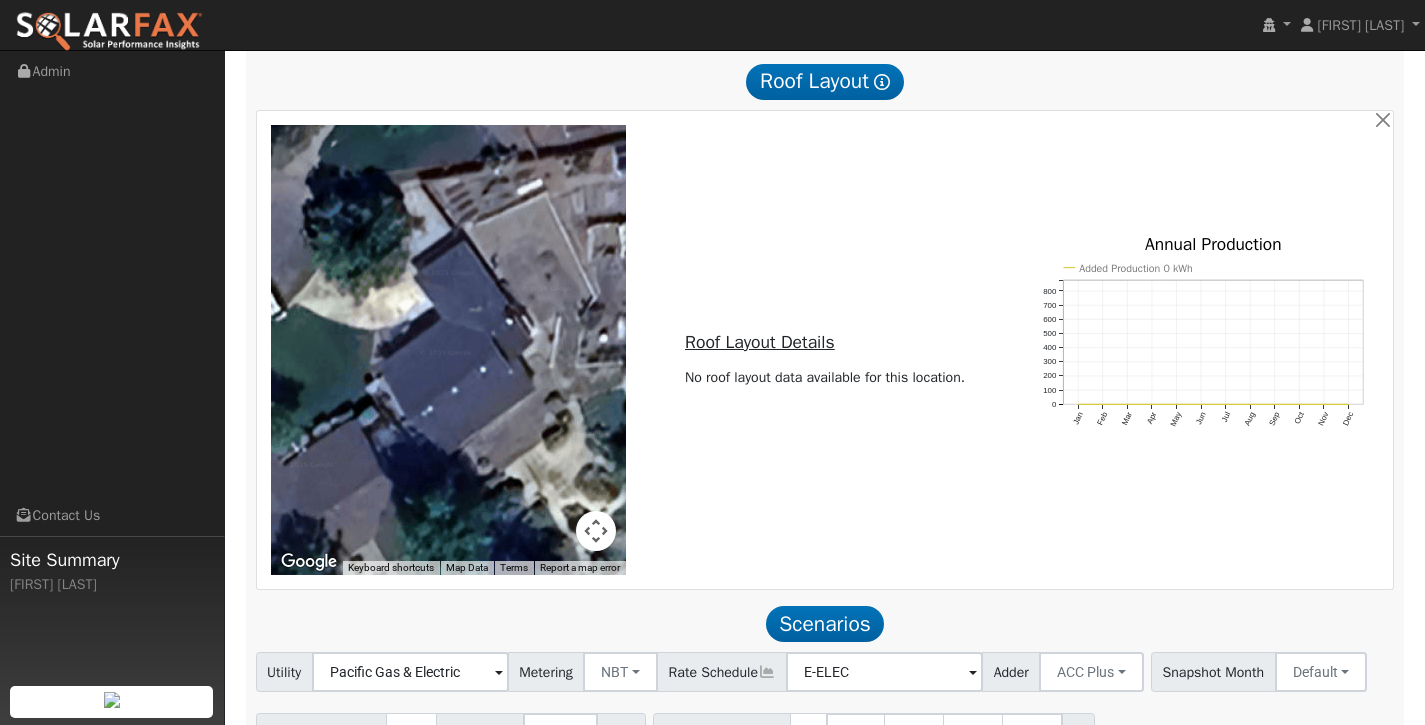 scroll, scrollTop: 0, scrollLeft: 0, axis: both 